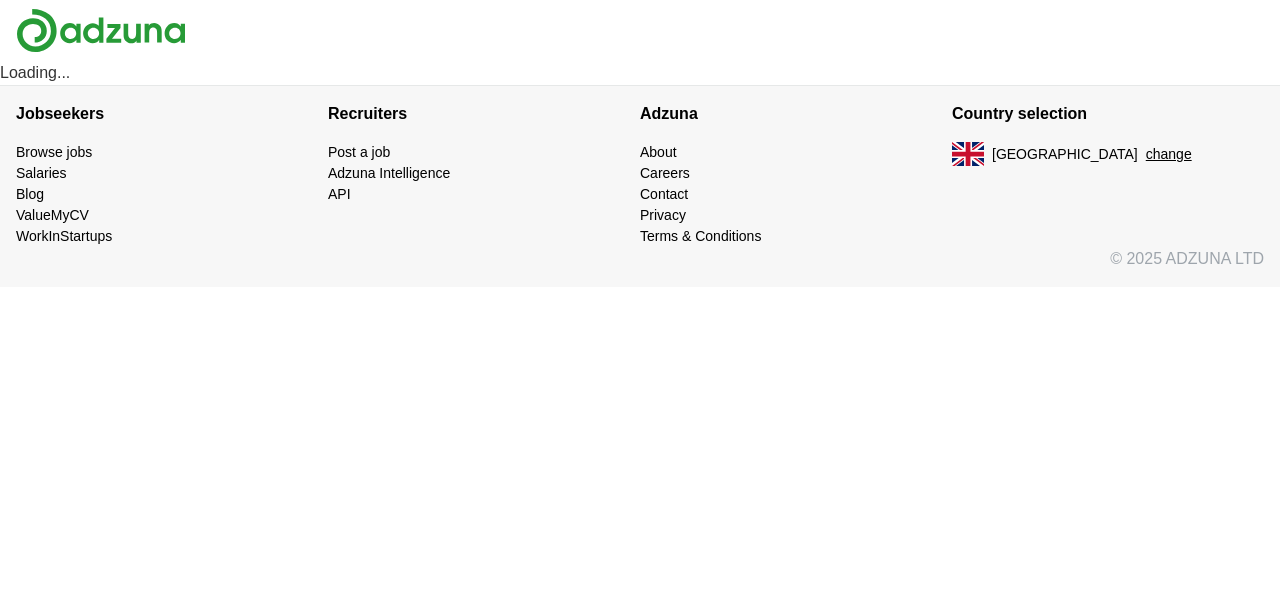 scroll, scrollTop: 0, scrollLeft: 0, axis: both 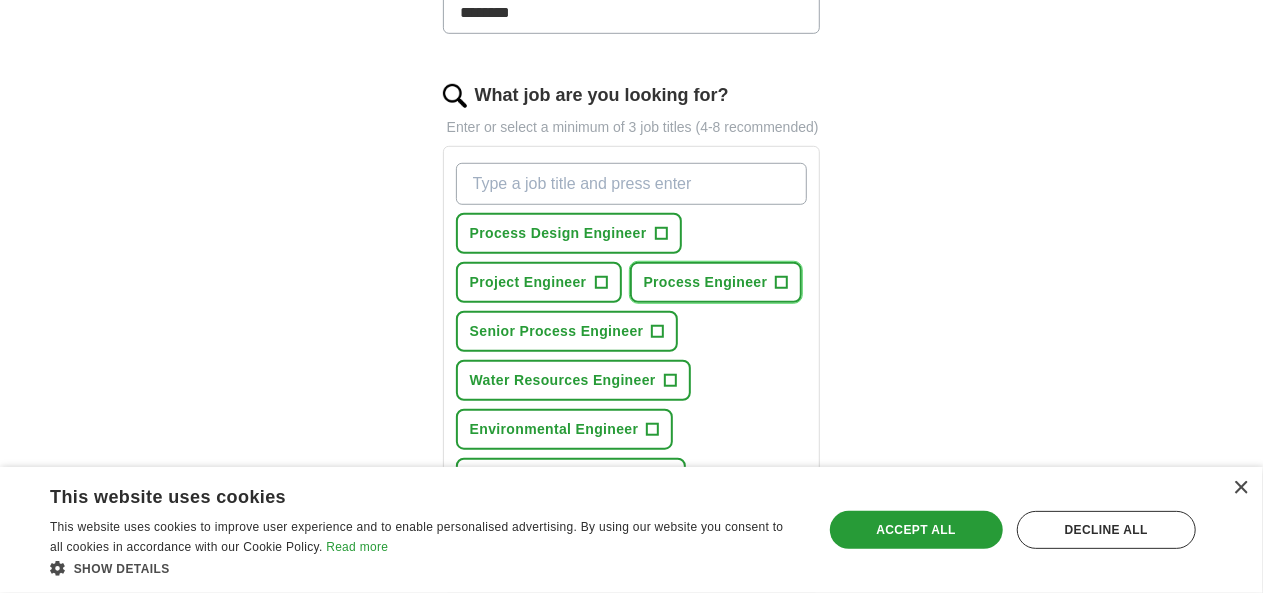 click on "Process Engineer" at bounding box center (706, 282) 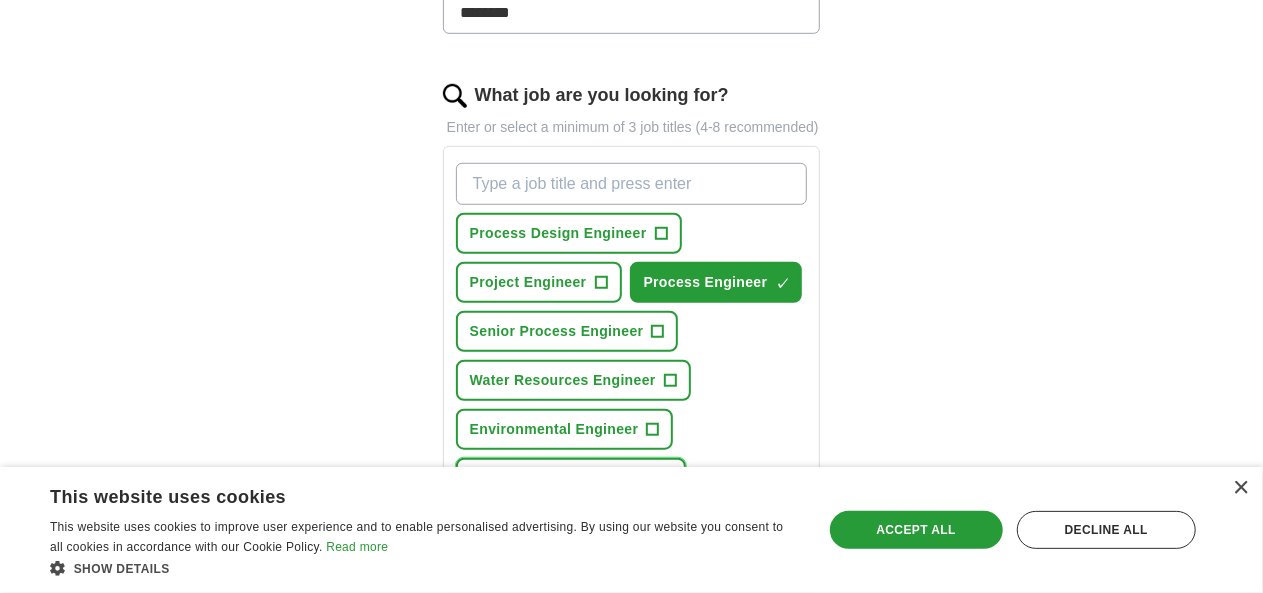 click on "Water Treatment Engineer +" at bounding box center [571, 478] 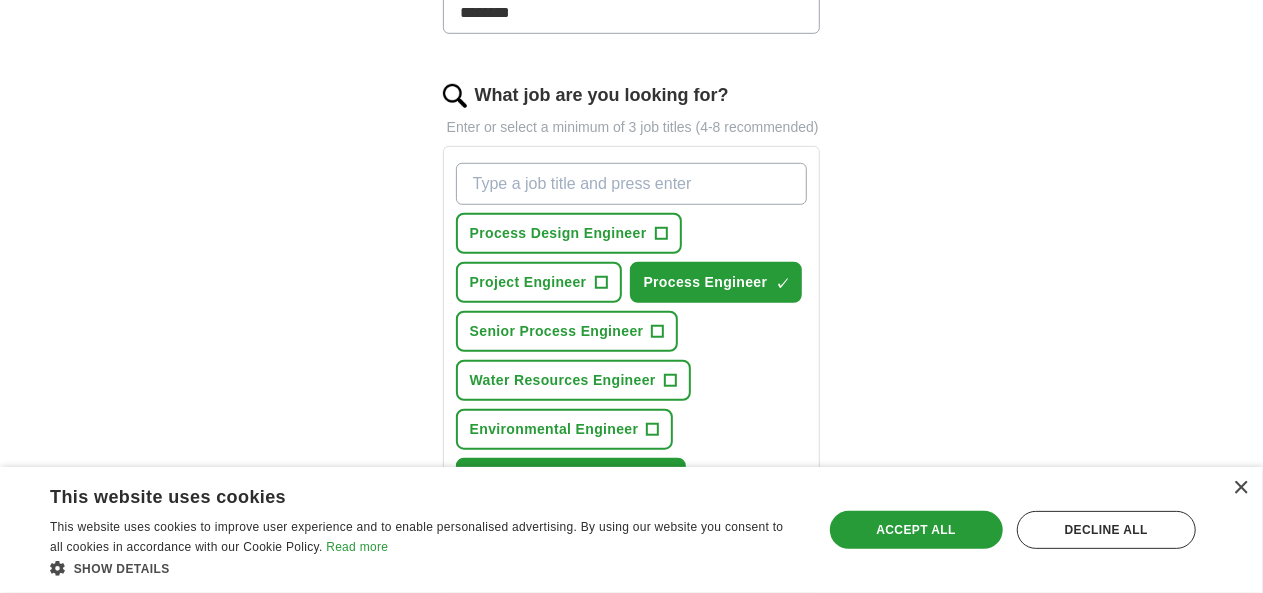 click on "What job are you looking for?" at bounding box center [632, 184] 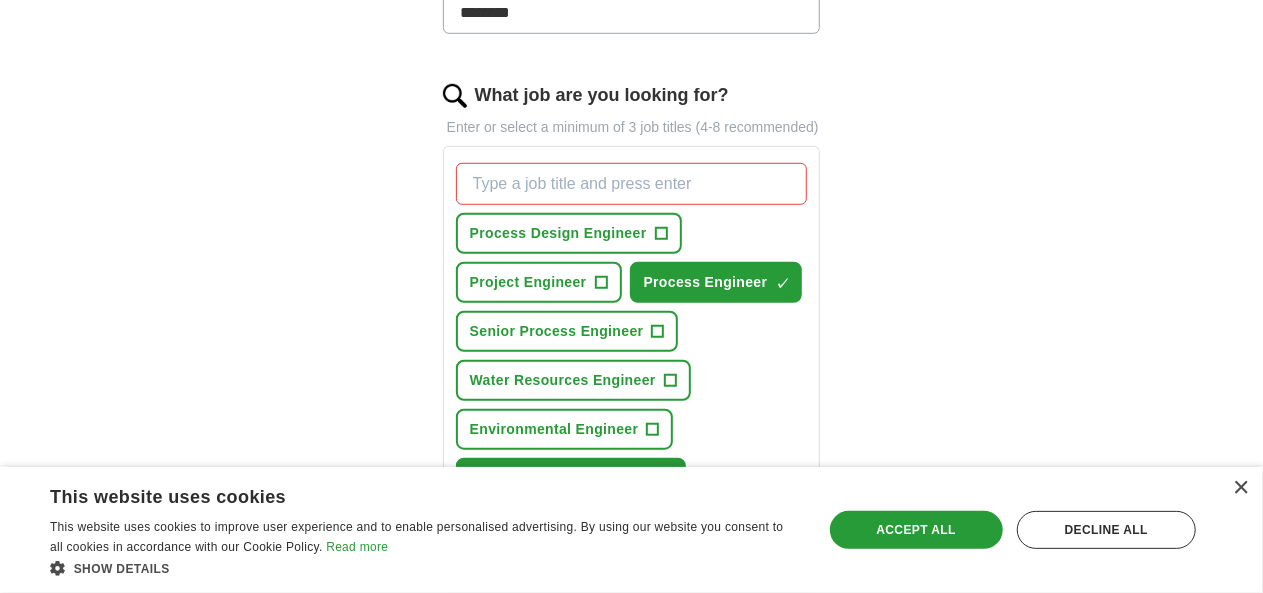 scroll, scrollTop: 638, scrollLeft: 0, axis: vertical 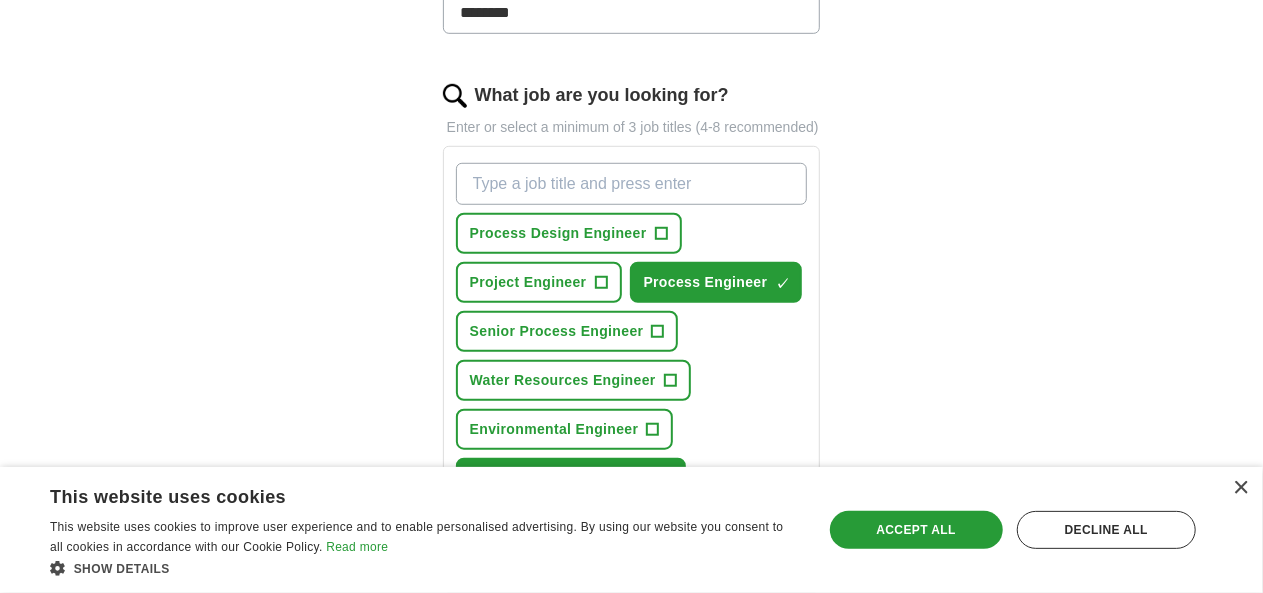 click on "What job are you looking for?" at bounding box center (632, 184) 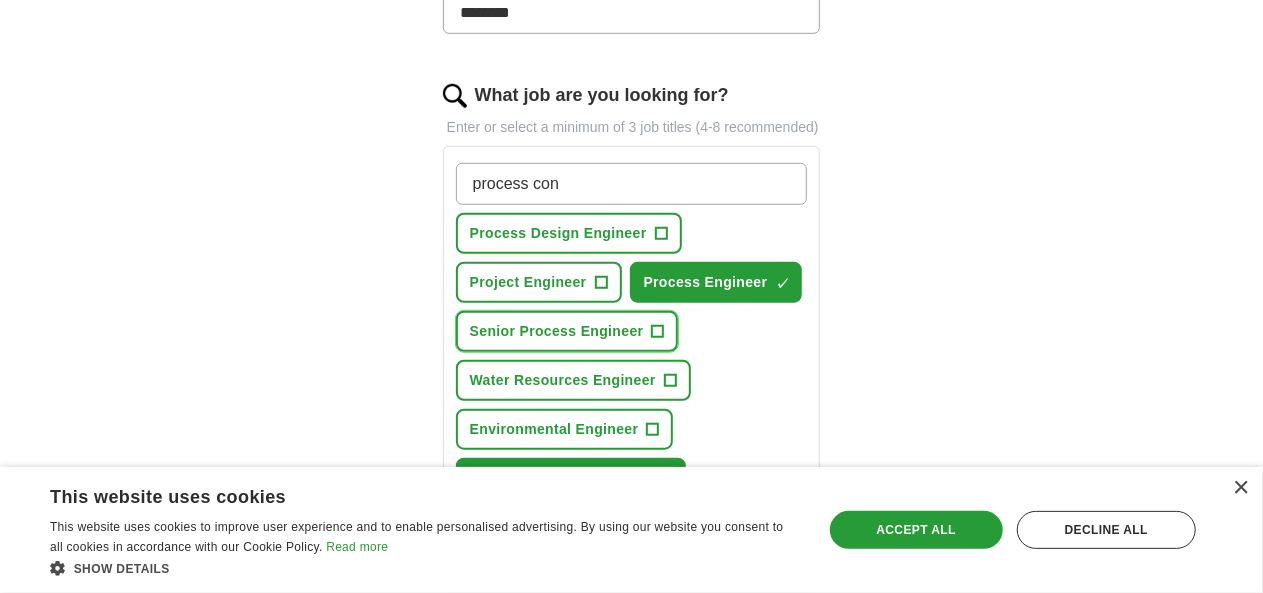 click on "Senior Process Engineer" at bounding box center [557, 331] 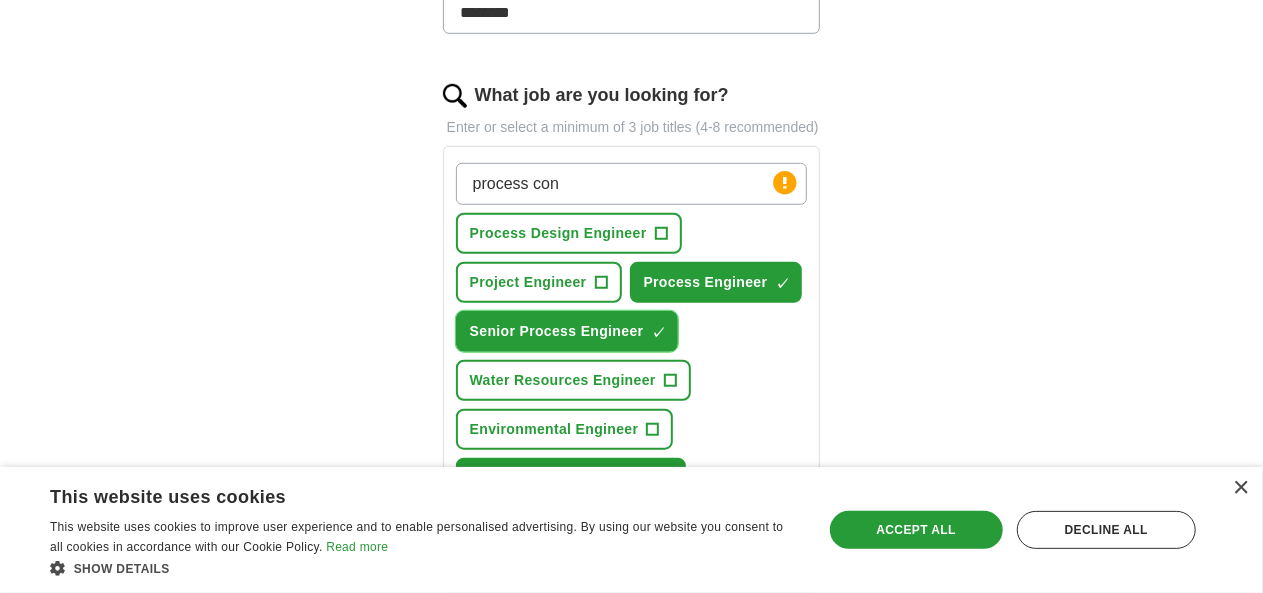 click on "Senior Process Engineer" at bounding box center (557, 331) 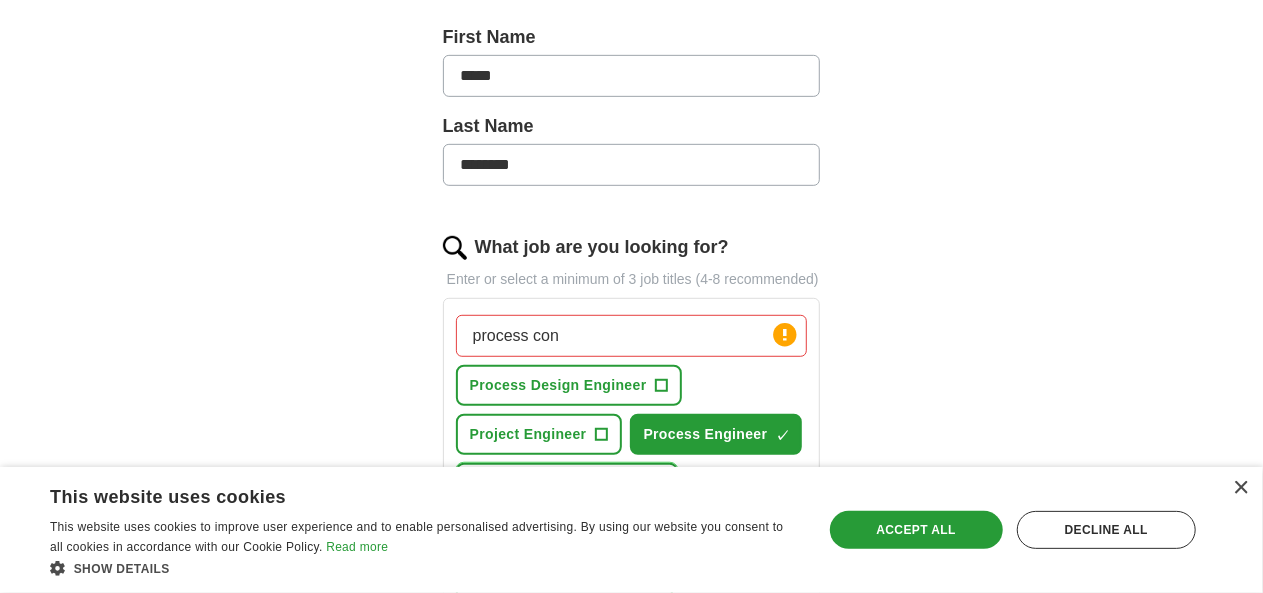scroll, scrollTop: 471, scrollLeft: 0, axis: vertical 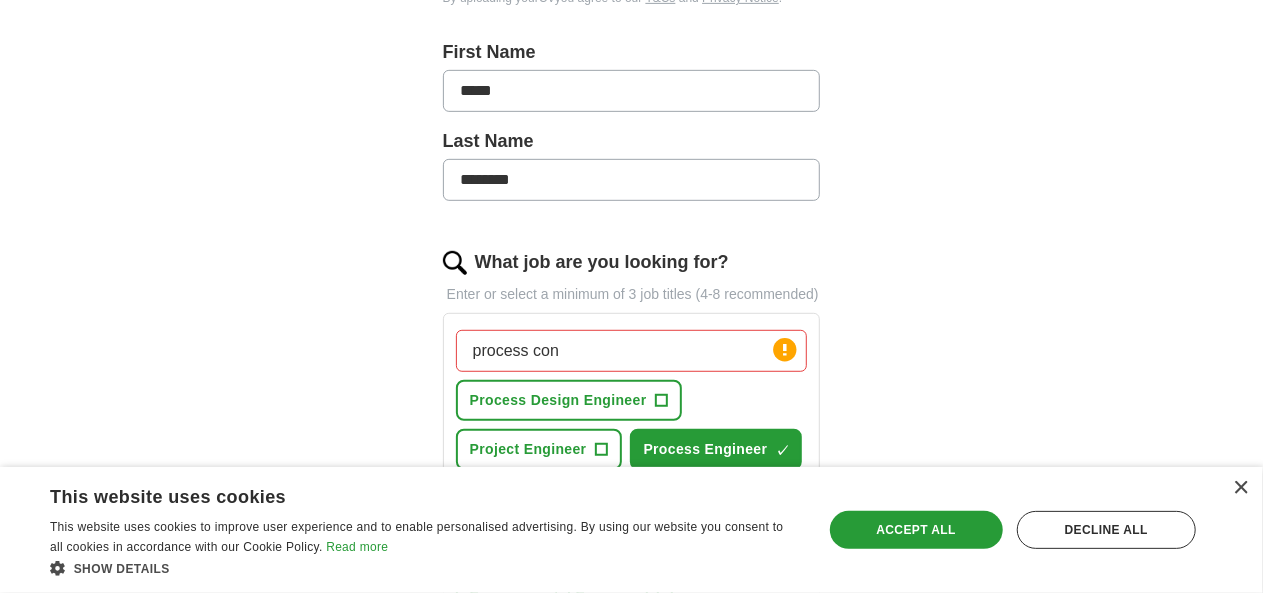 drag, startPoint x: 558, startPoint y: 307, endPoint x: 340, endPoint y: 319, distance: 218.33003 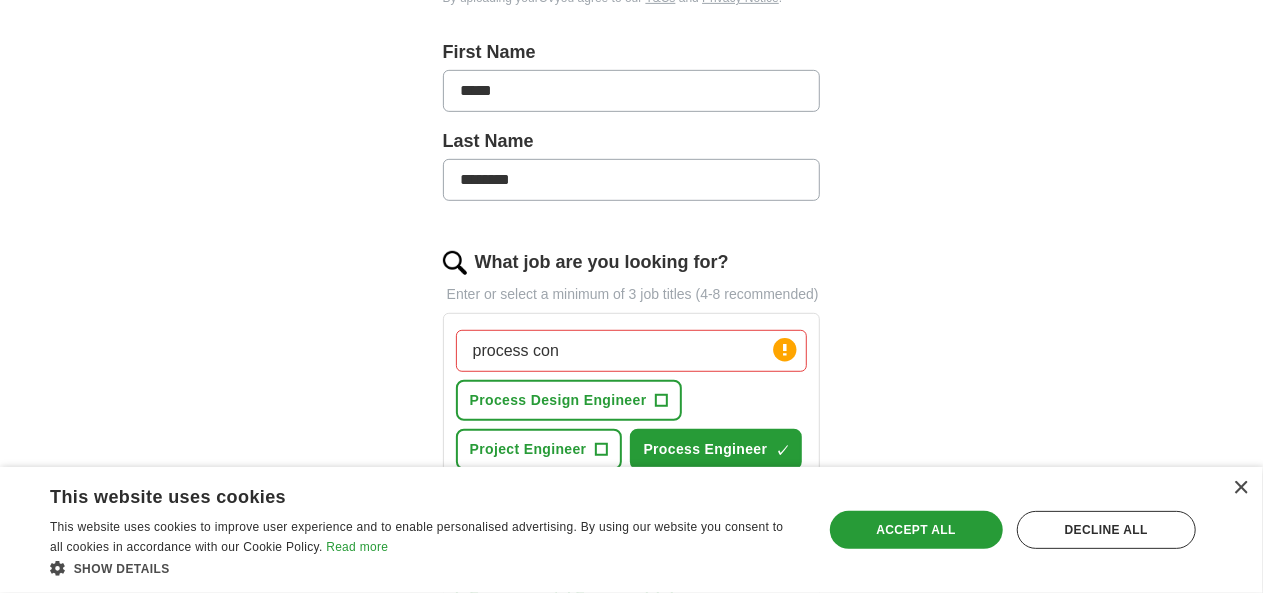 click on "process con" at bounding box center [632, 351] 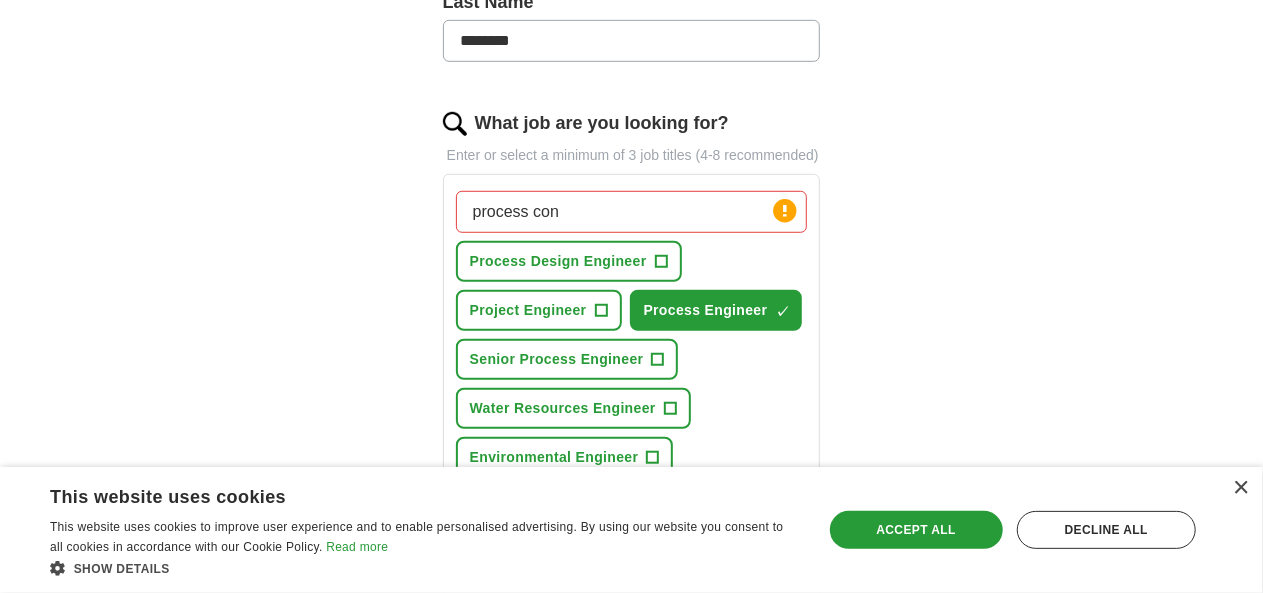 scroll, scrollTop: 610, scrollLeft: 0, axis: vertical 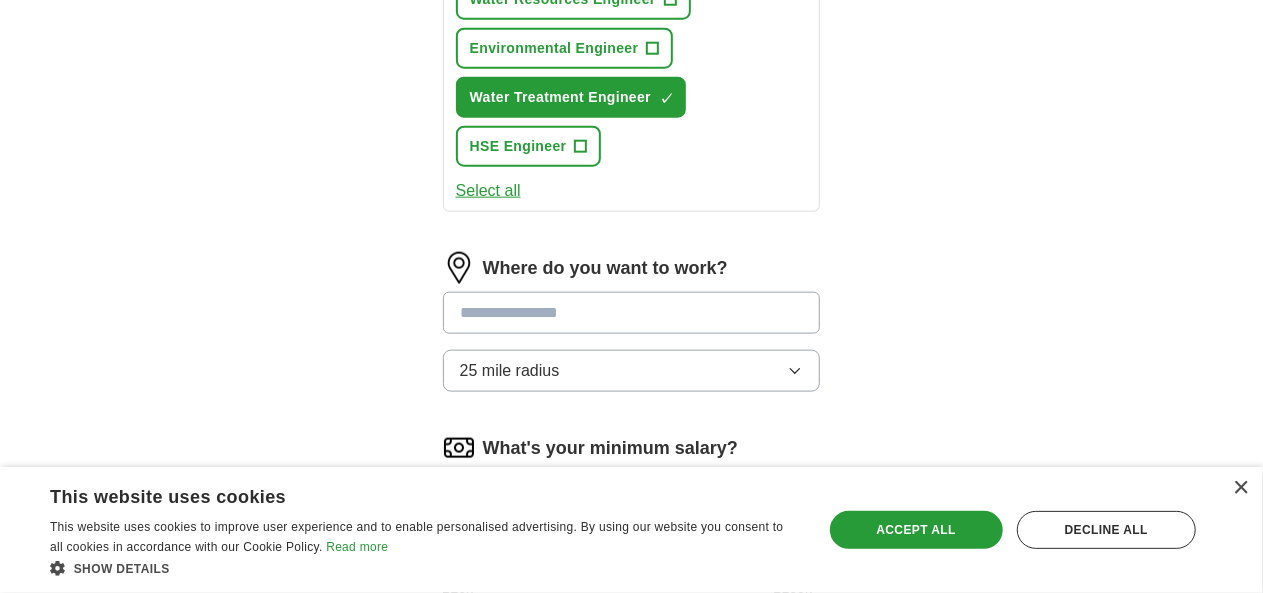 type 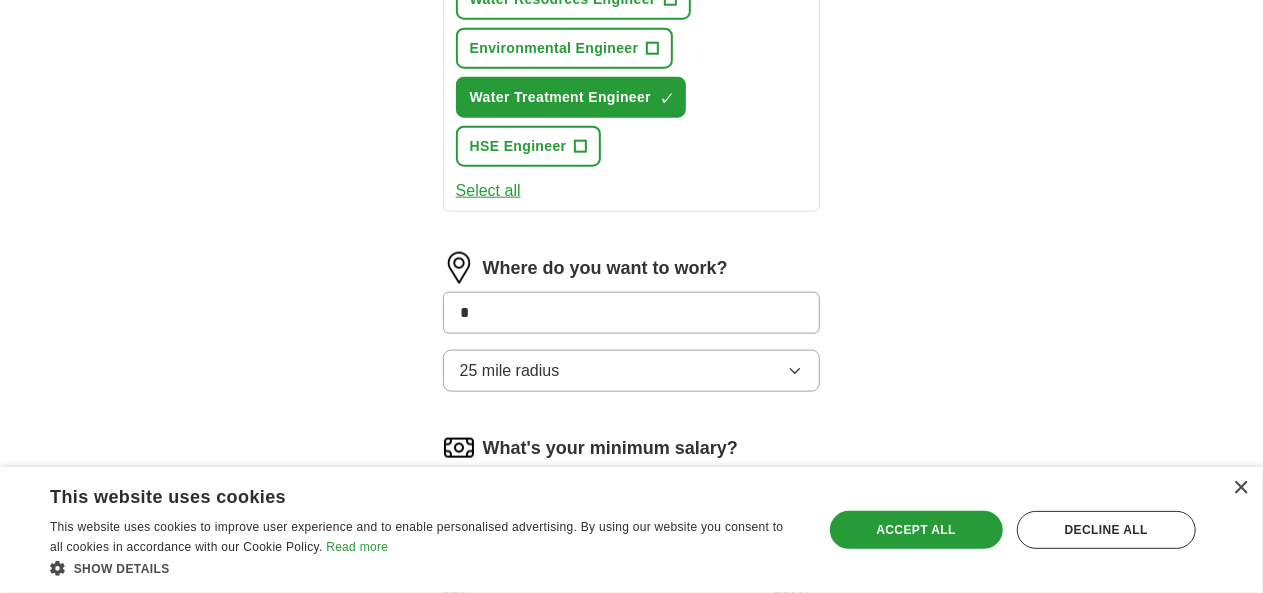 type on "**" 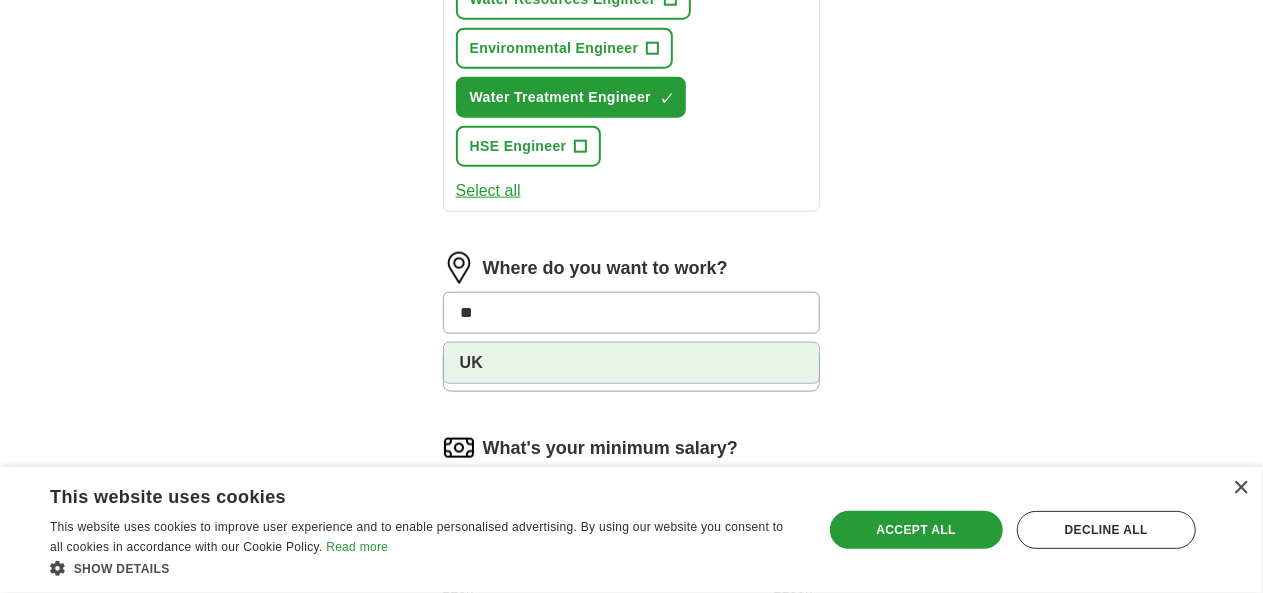 click on "UK" at bounding box center (632, 363) 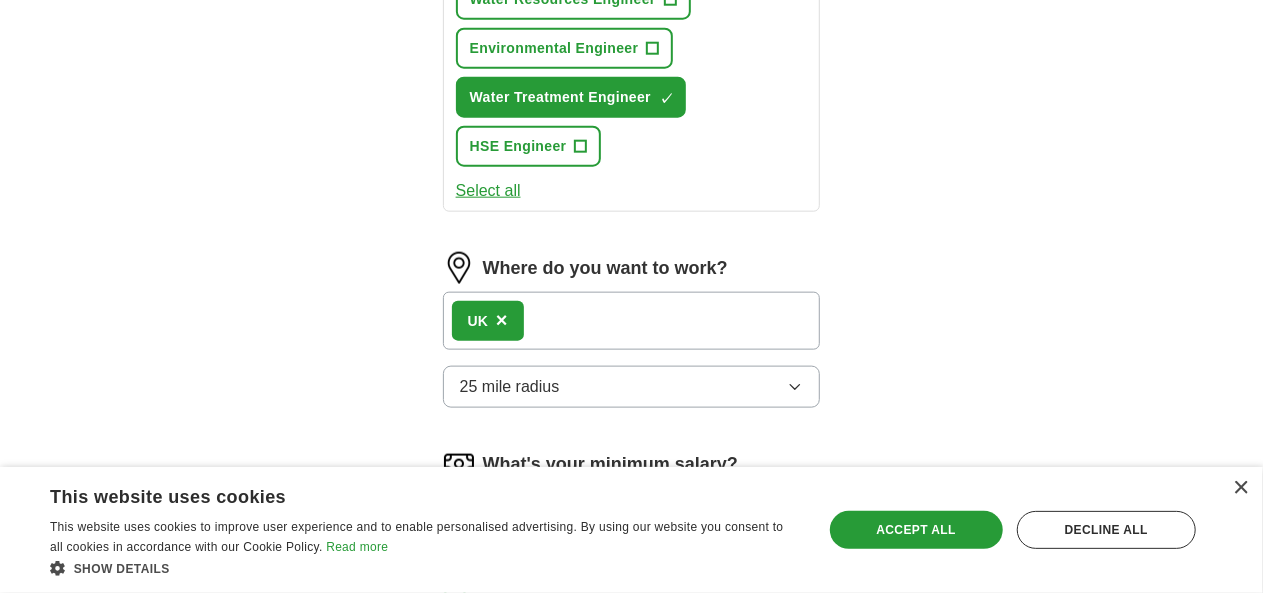 click on "UK ×" at bounding box center [632, 321] 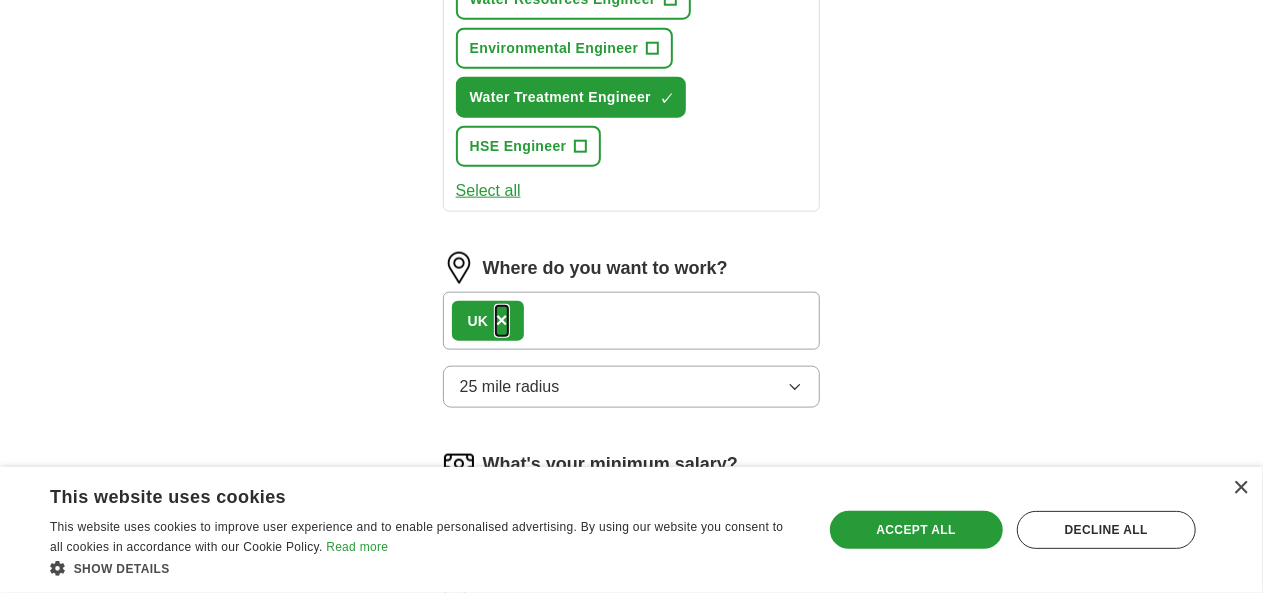 click on "×" at bounding box center (502, 320) 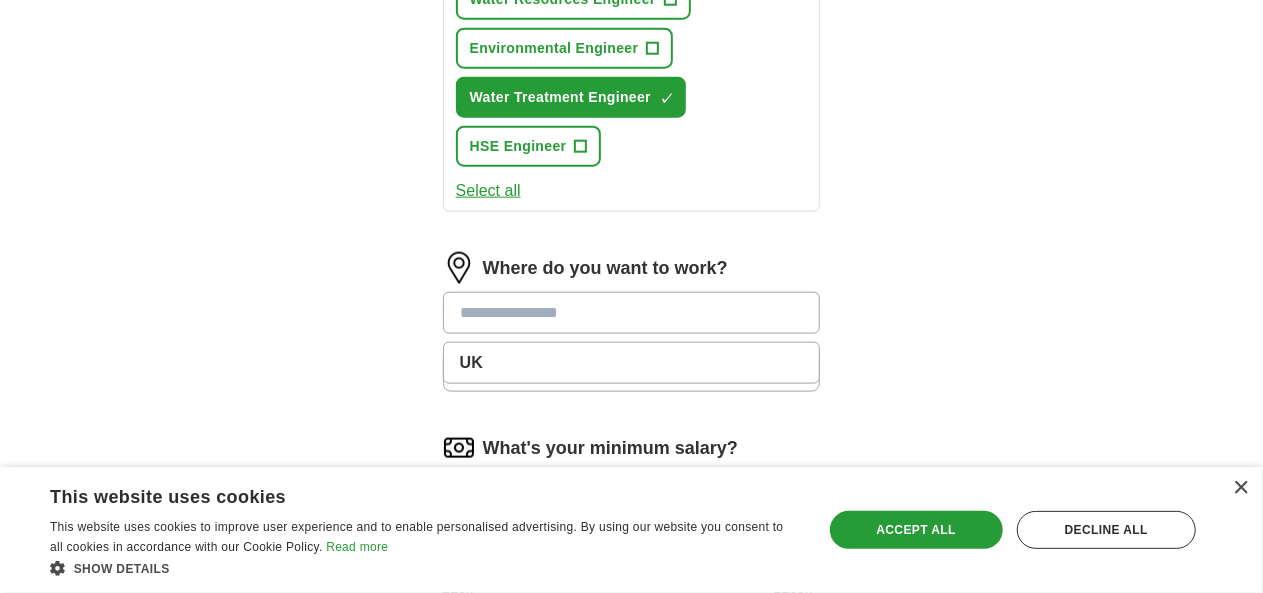 click at bounding box center [632, 313] 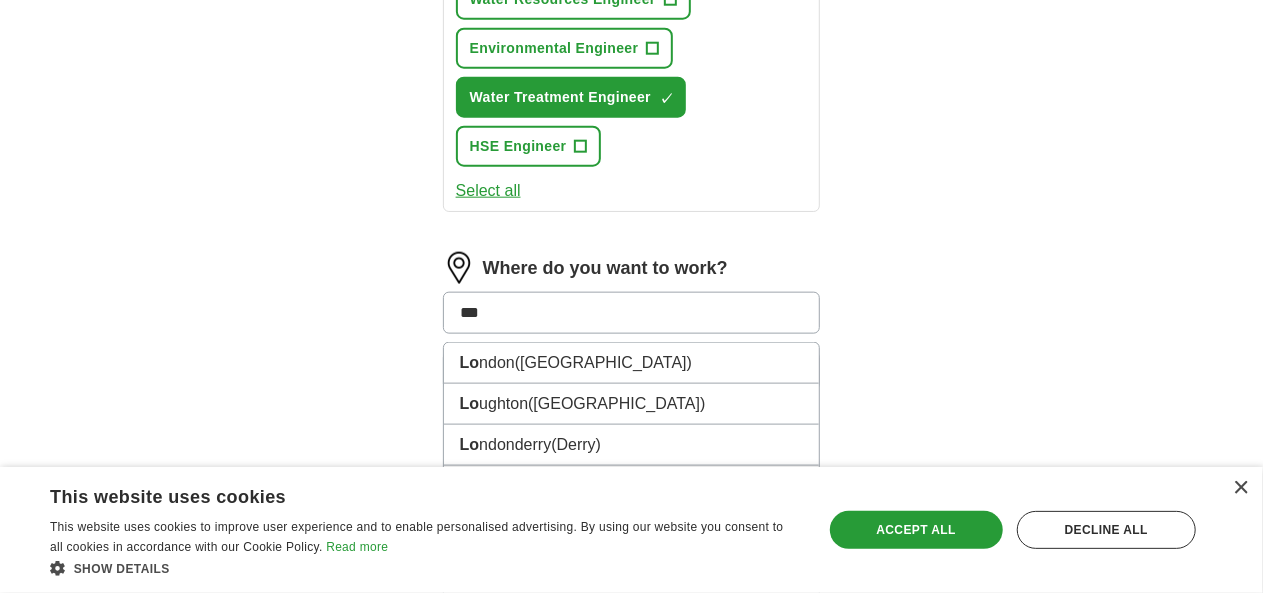type on "****" 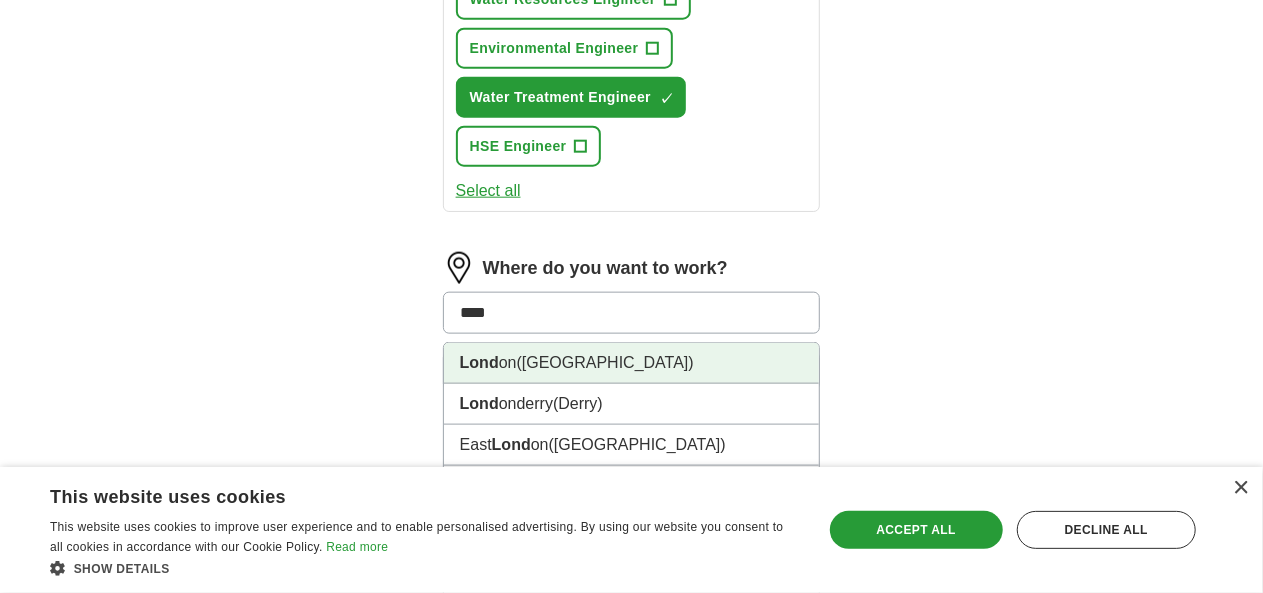click on "Lond on  ([GEOGRAPHIC_DATA])" at bounding box center (632, 363) 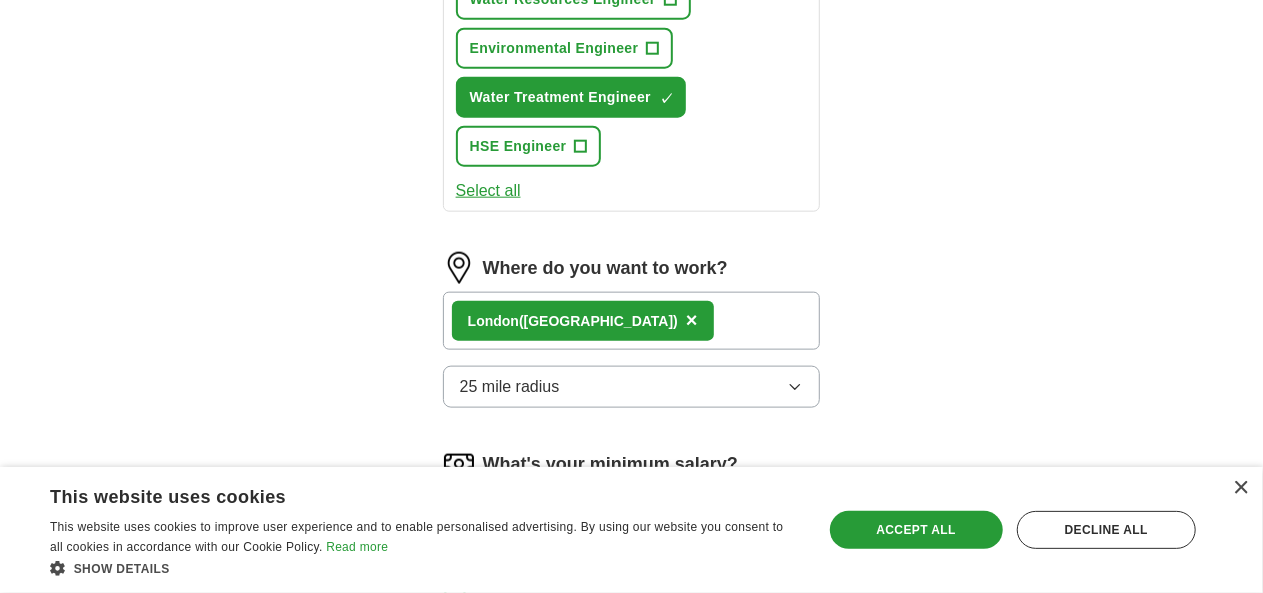 click on "Lond on  ([GEOGRAPHIC_DATA]) ×" at bounding box center [632, 321] 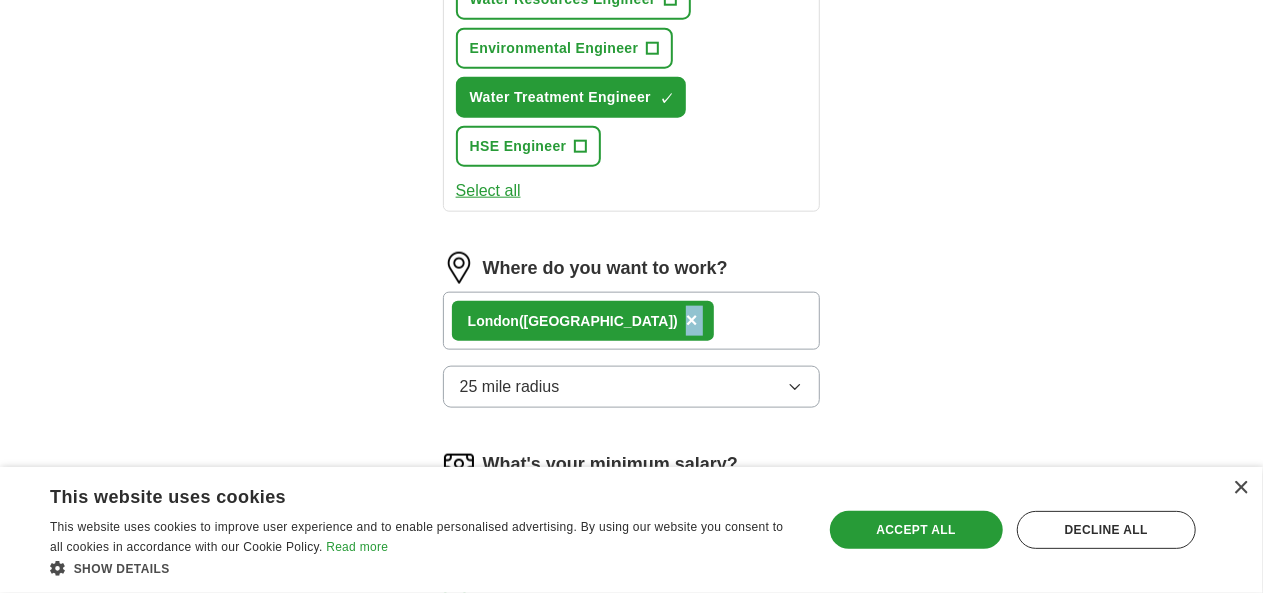 click on "Lond on  ([GEOGRAPHIC_DATA]) ×" at bounding box center [632, 321] 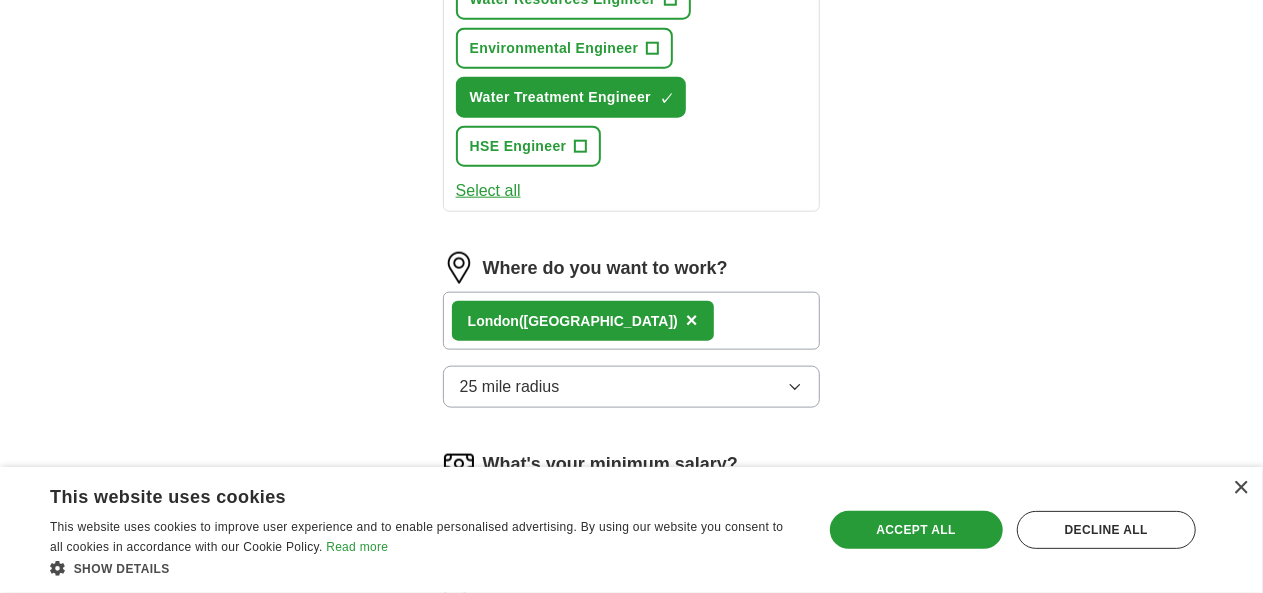 click on "Lond on  ([GEOGRAPHIC_DATA]) ×" at bounding box center (632, 321) 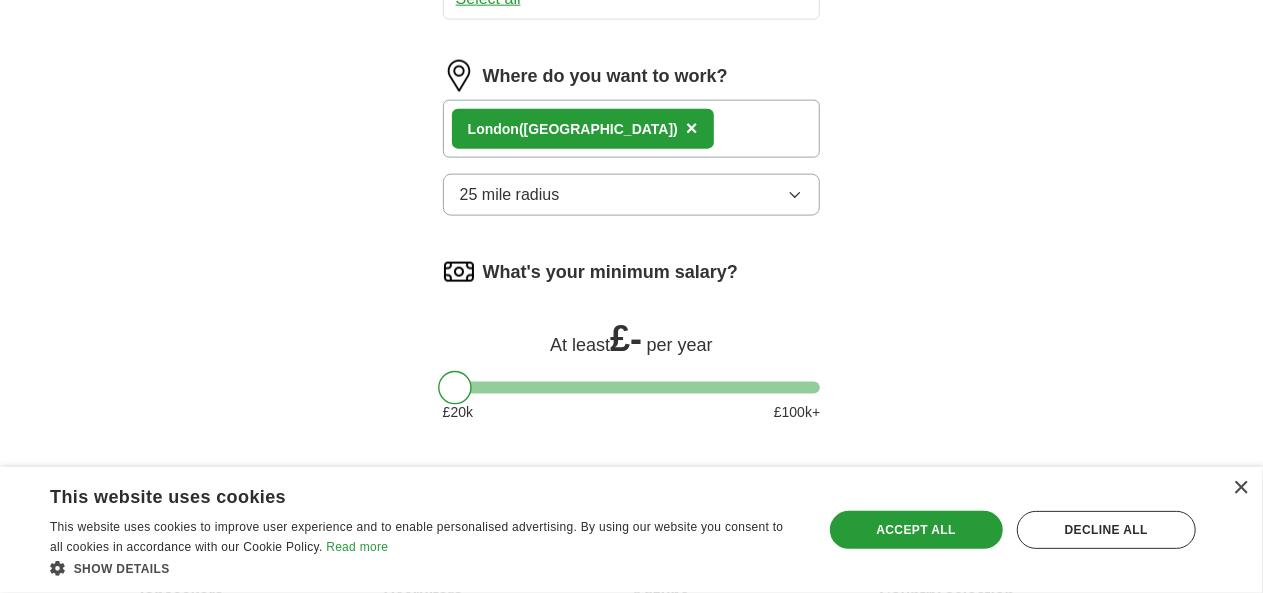 scroll, scrollTop: 1284, scrollLeft: 0, axis: vertical 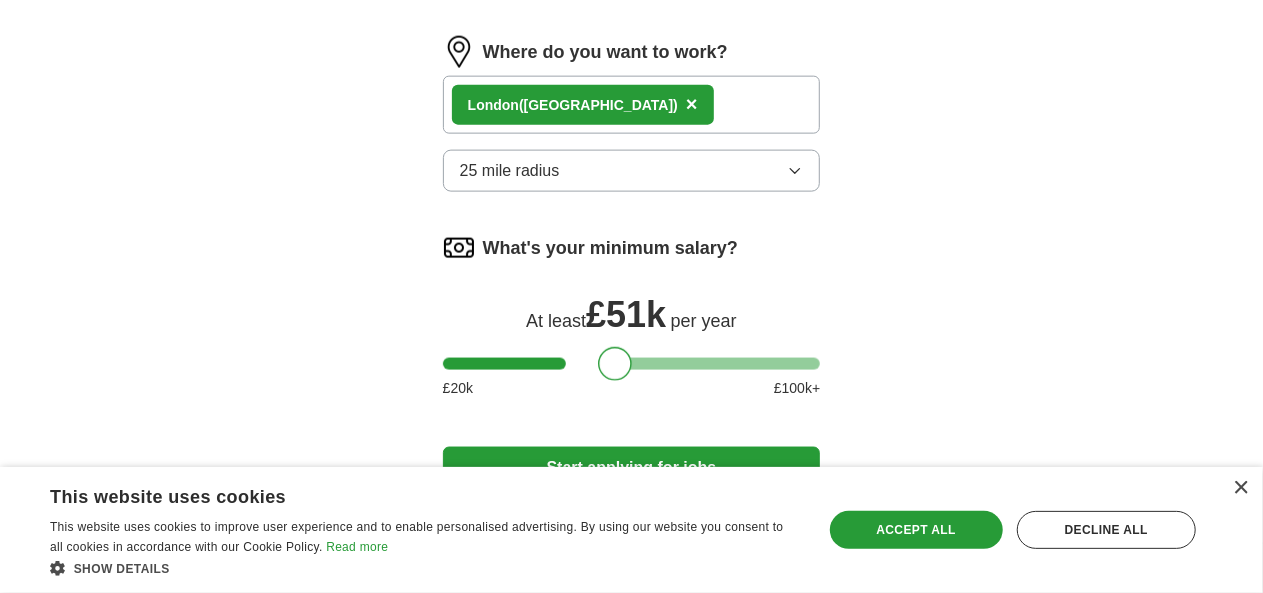 click at bounding box center (615, 364) 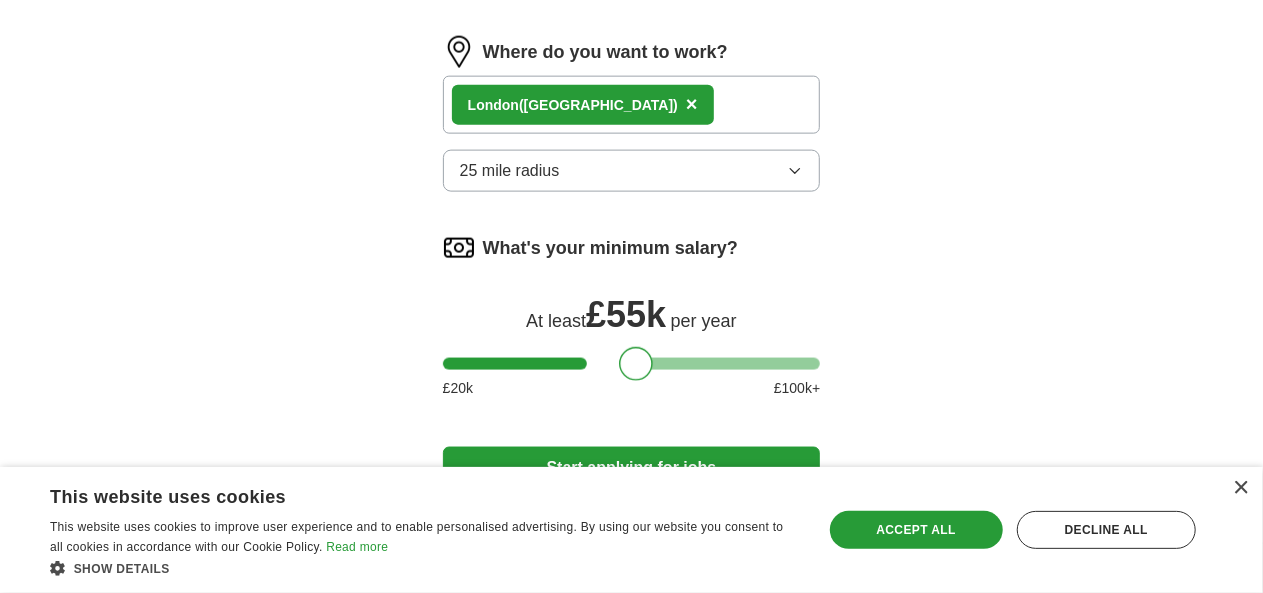 drag, startPoint x: 570, startPoint y: 223, endPoint x: 591, endPoint y: 222, distance: 21.023796 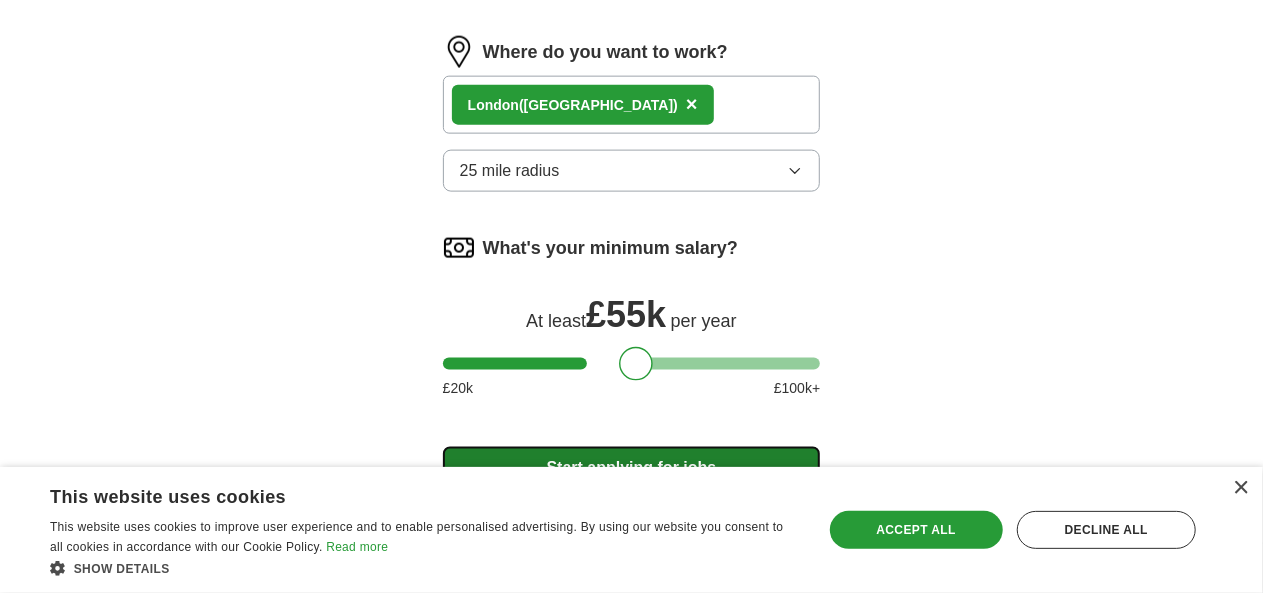 click on "Start applying for jobs" at bounding box center (632, 468) 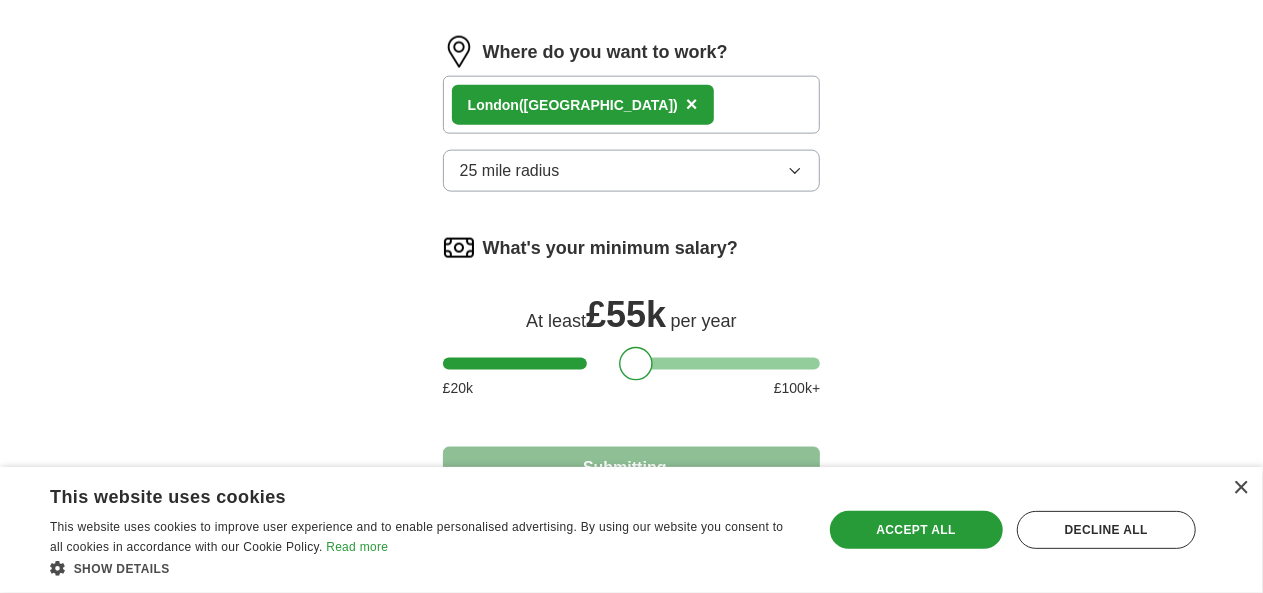 select on "**" 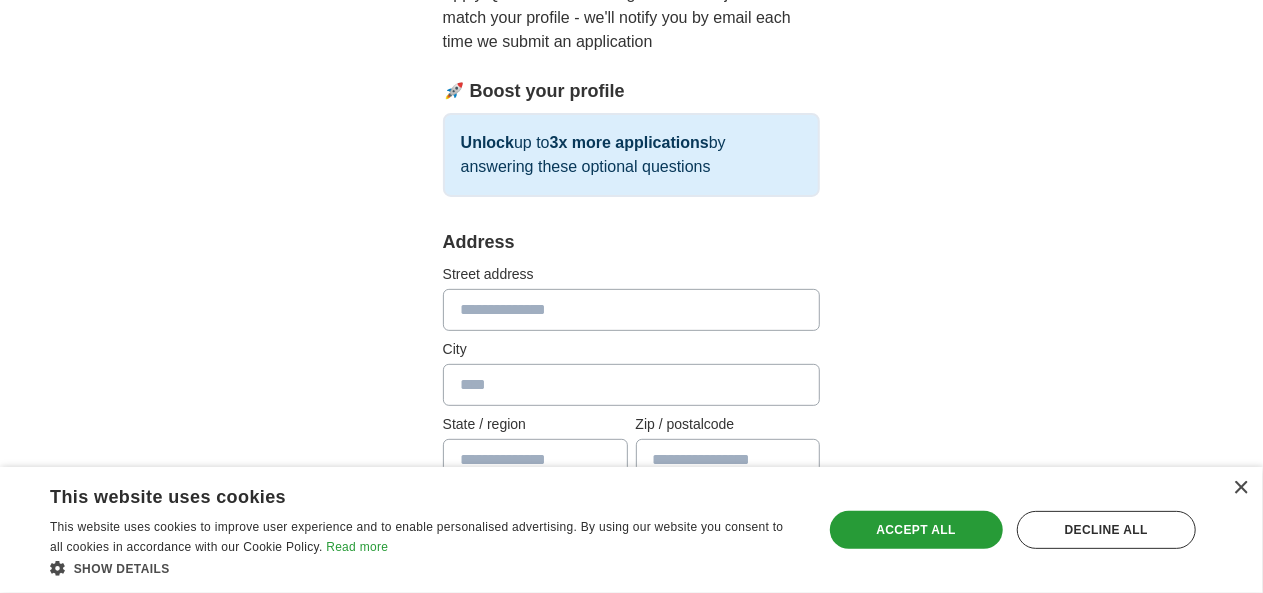 scroll, scrollTop: 319, scrollLeft: 0, axis: vertical 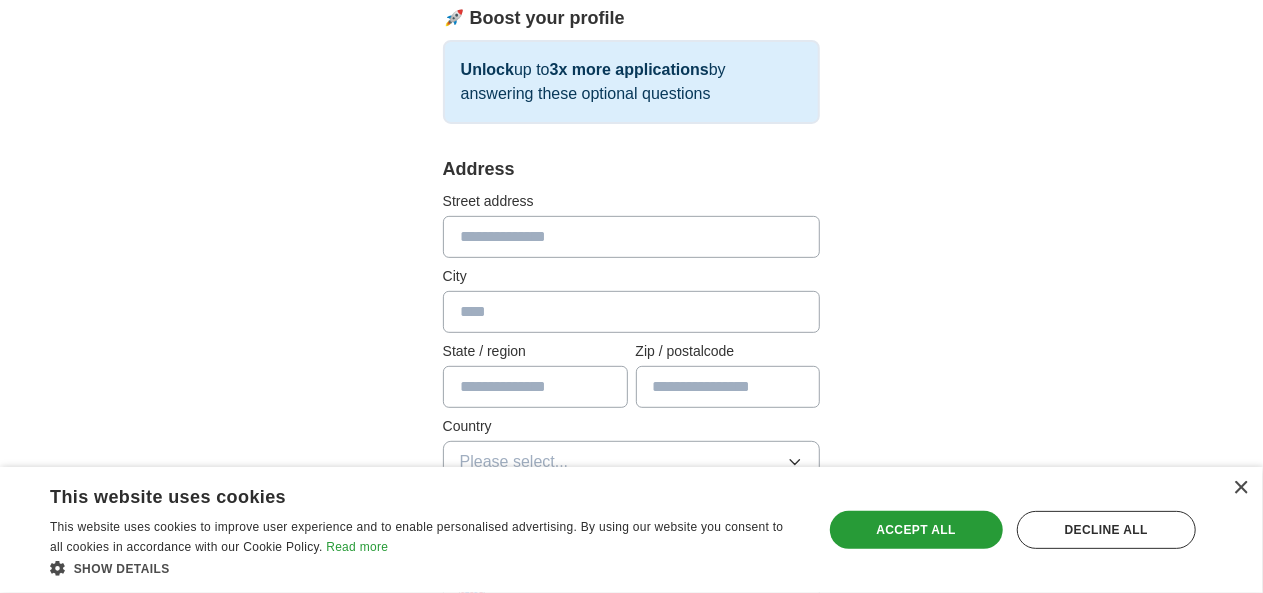 click at bounding box center (632, 237) 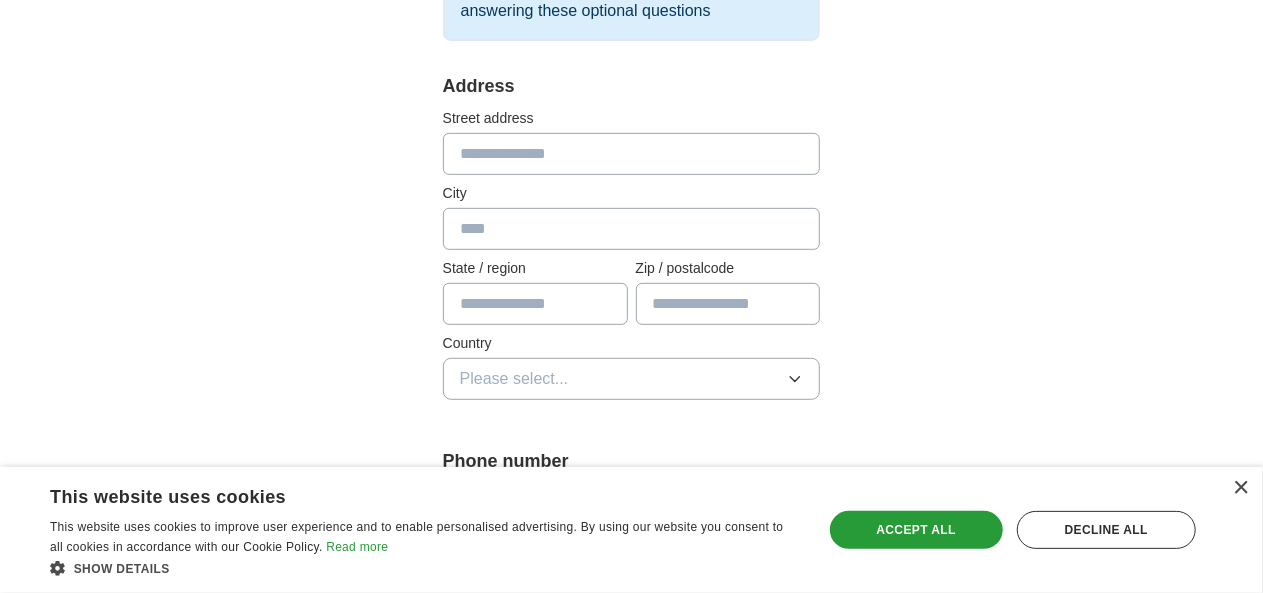 scroll, scrollTop: 402, scrollLeft: 0, axis: vertical 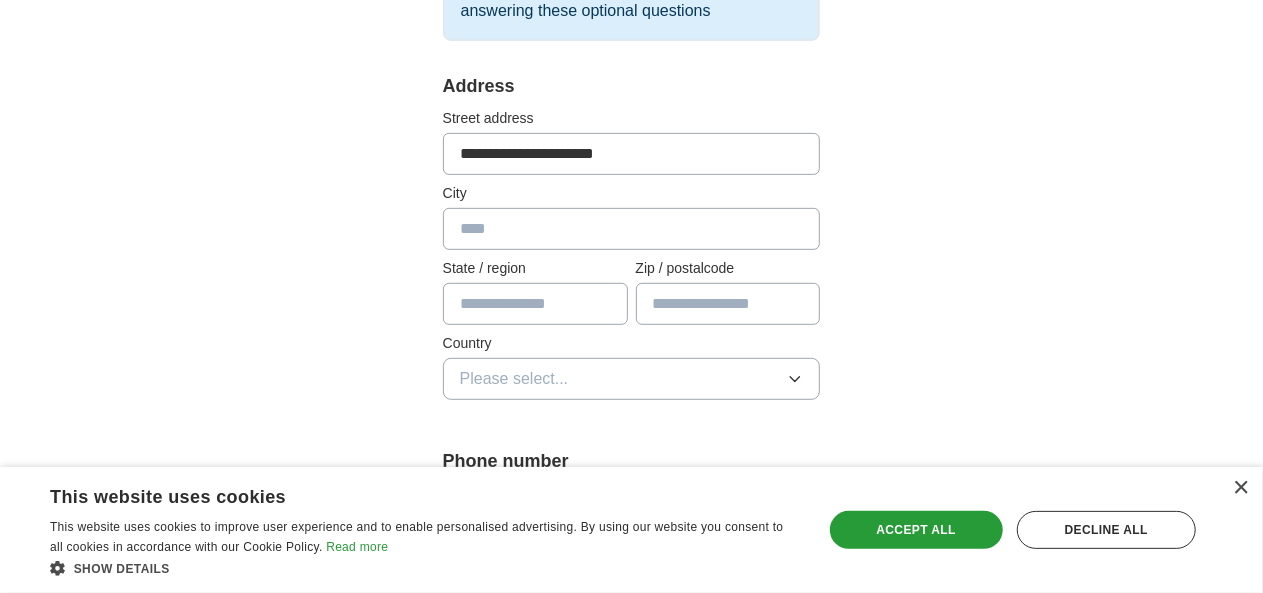 type on "******" 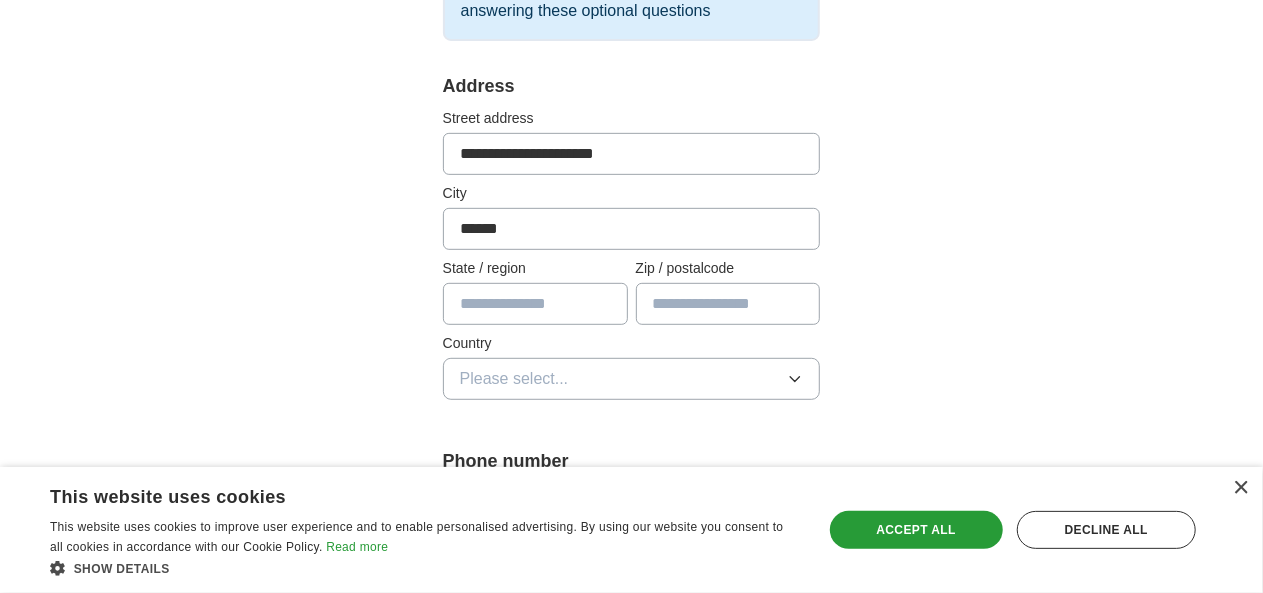 type on "**" 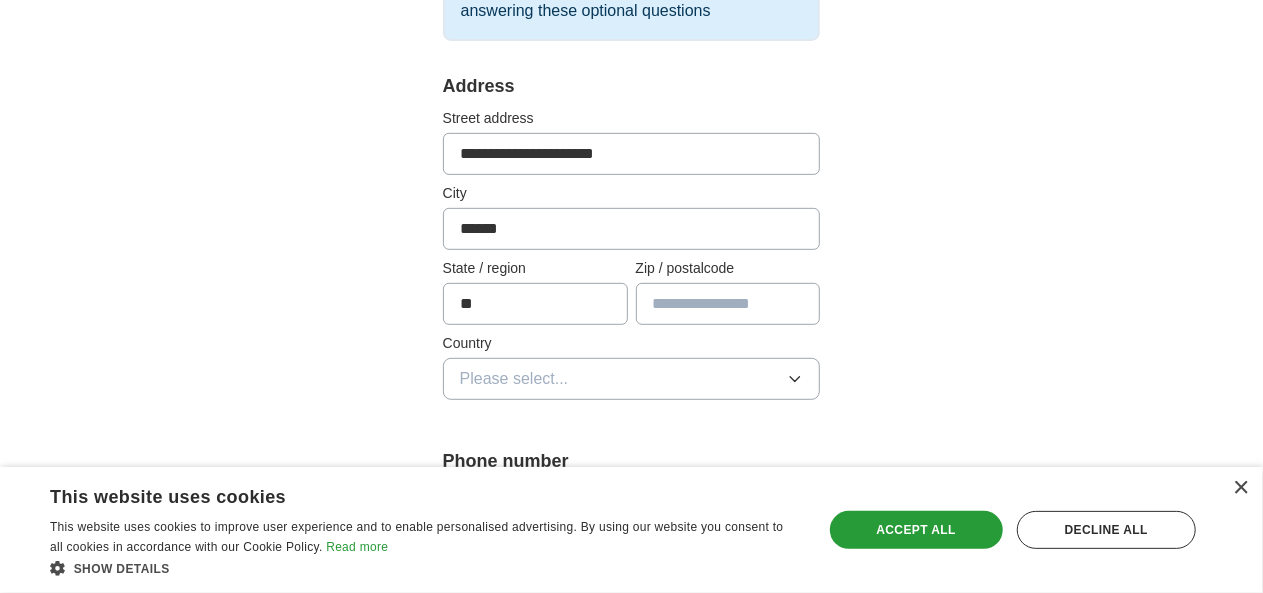 type on "*****" 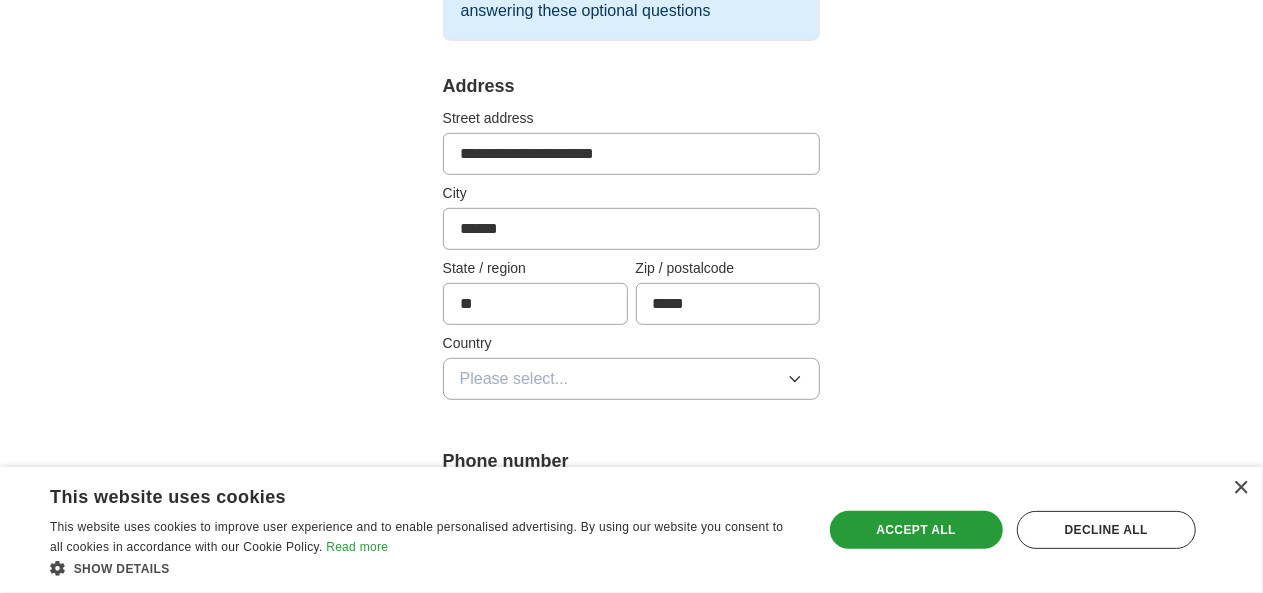 select on "**" 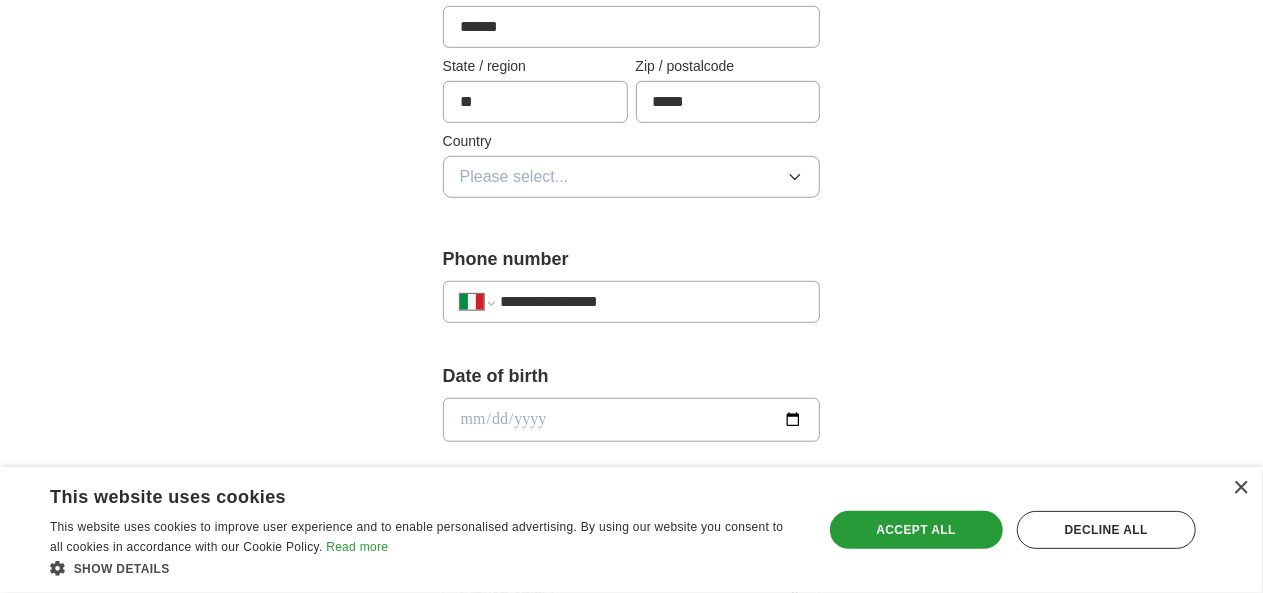 scroll, scrollTop: 611, scrollLeft: 0, axis: vertical 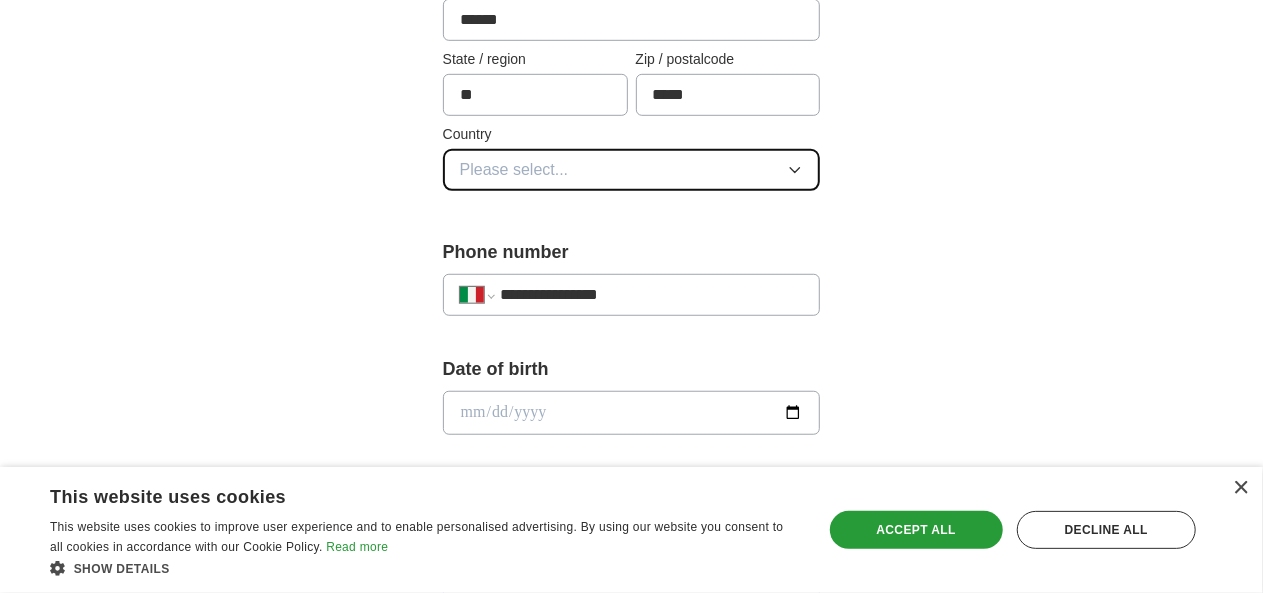 click on "Please select..." at bounding box center [632, 170] 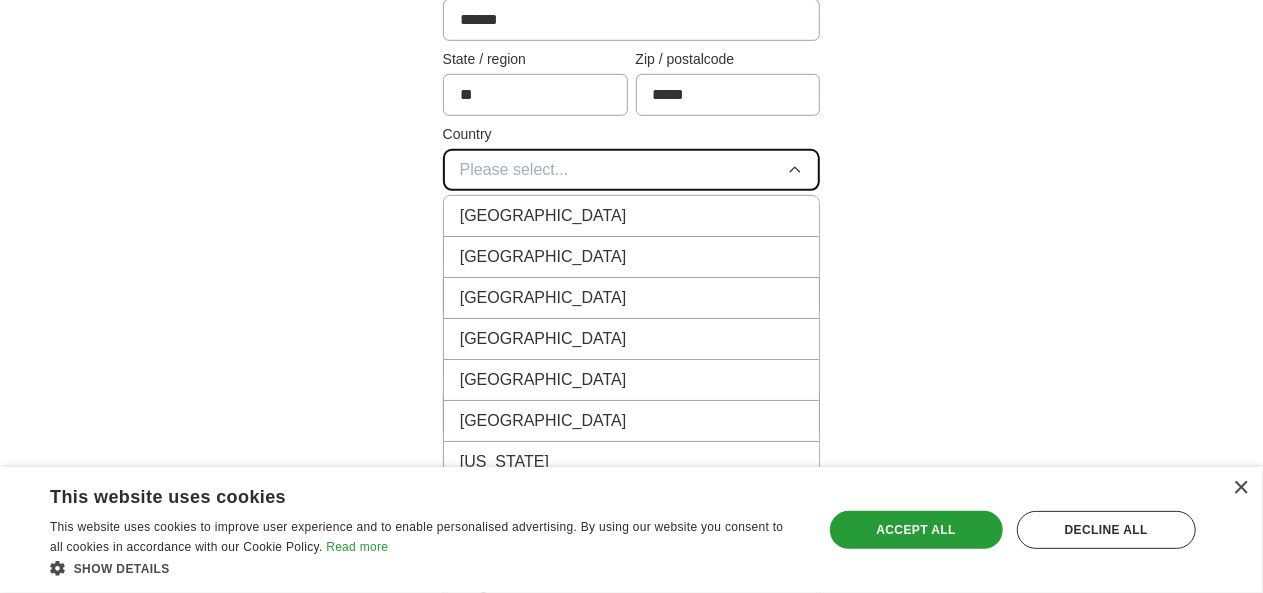 type 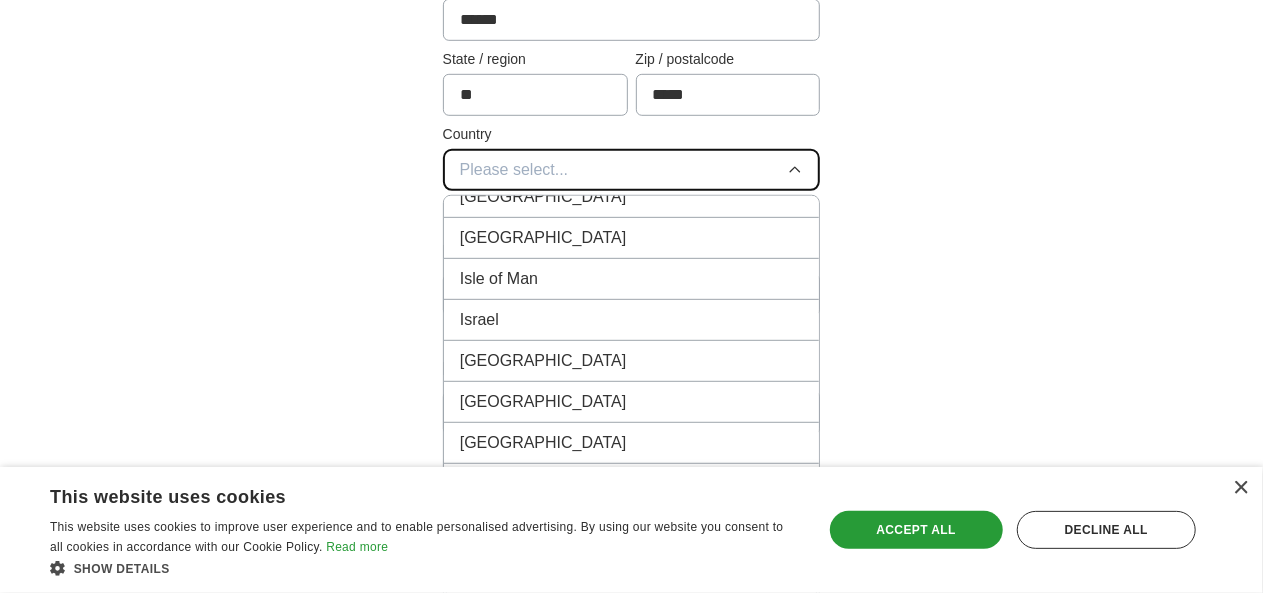scroll, scrollTop: 4402, scrollLeft: 0, axis: vertical 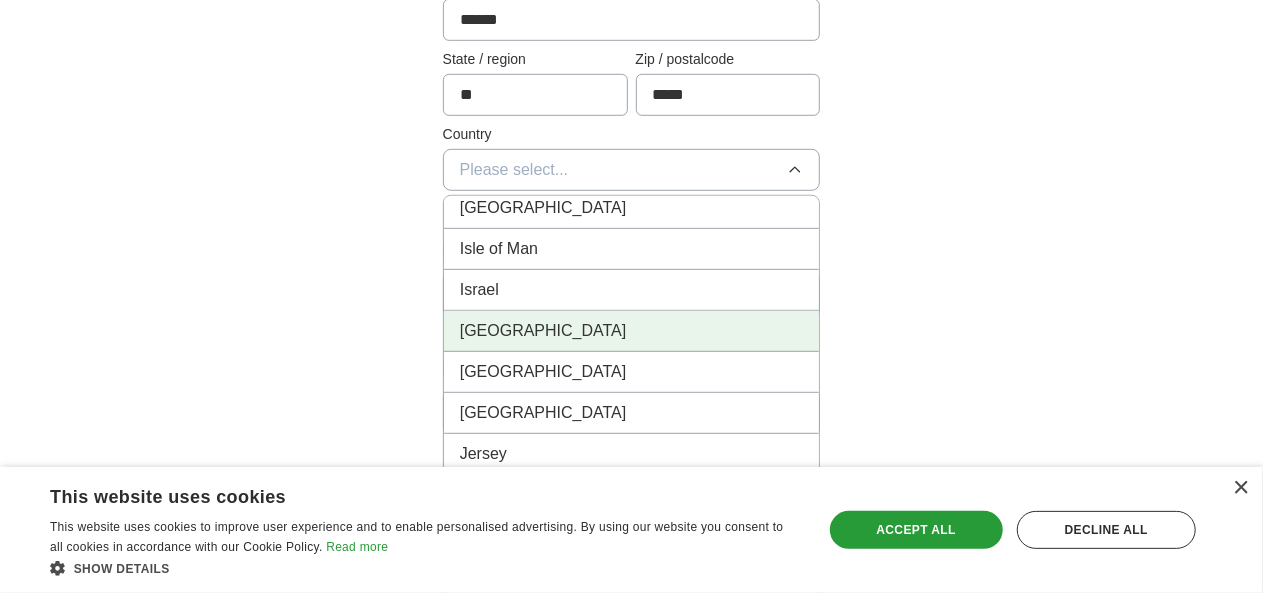 click on "[GEOGRAPHIC_DATA]" at bounding box center [632, 331] 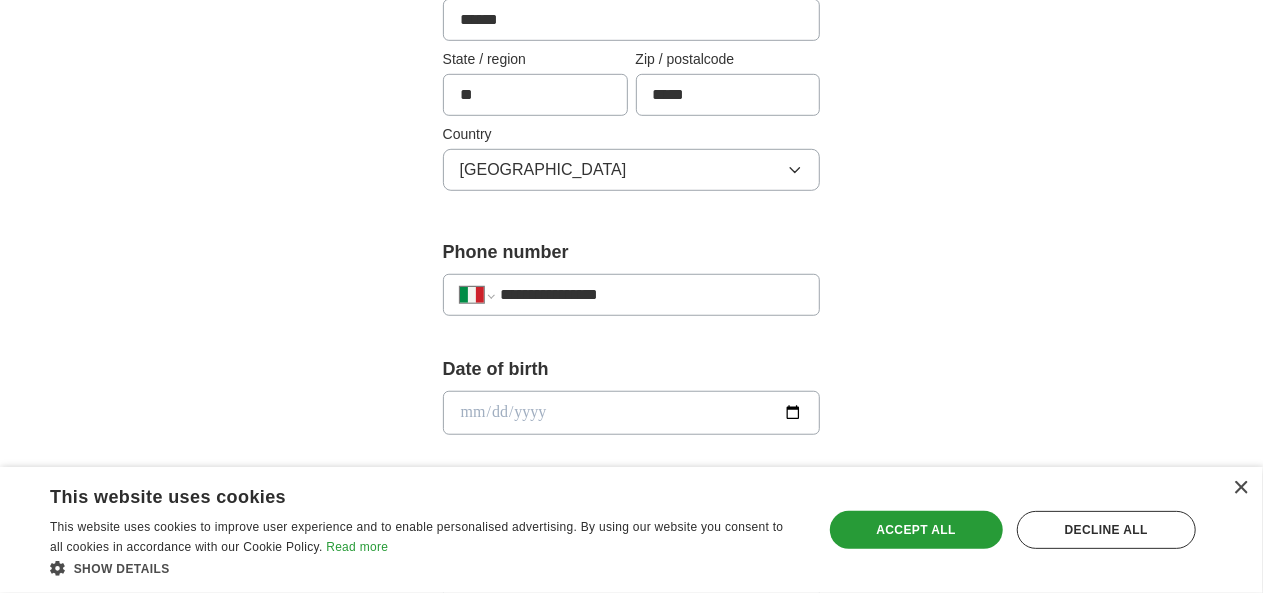 click at bounding box center (632, 413) 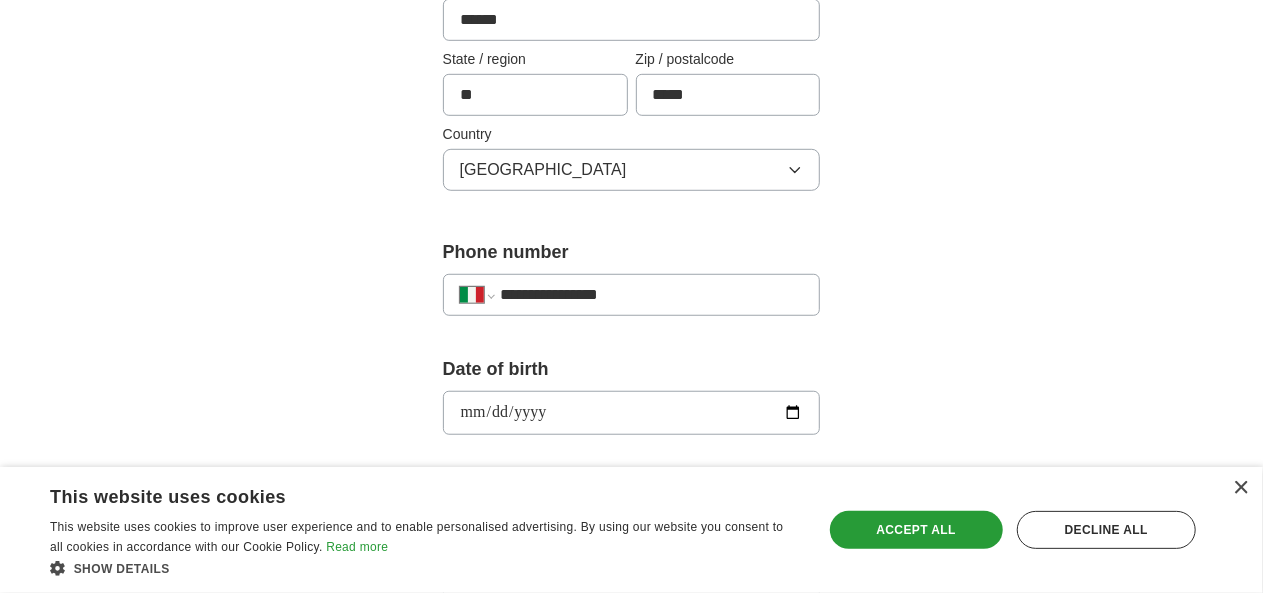 type on "**********" 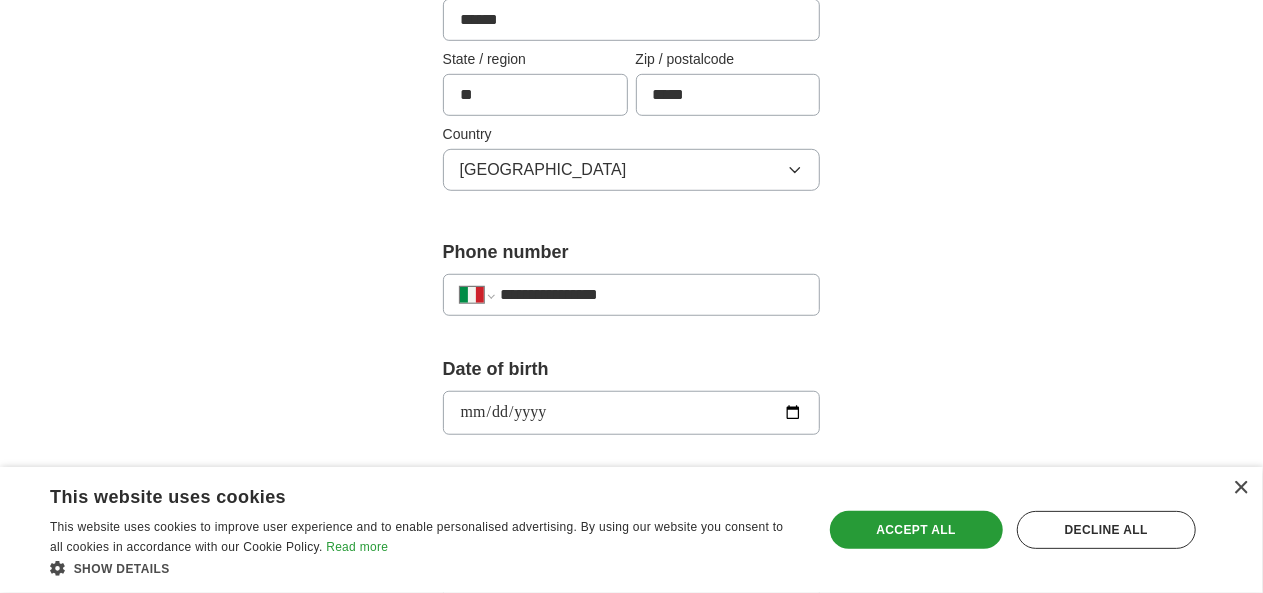 click on "**********" at bounding box center (632, 384) 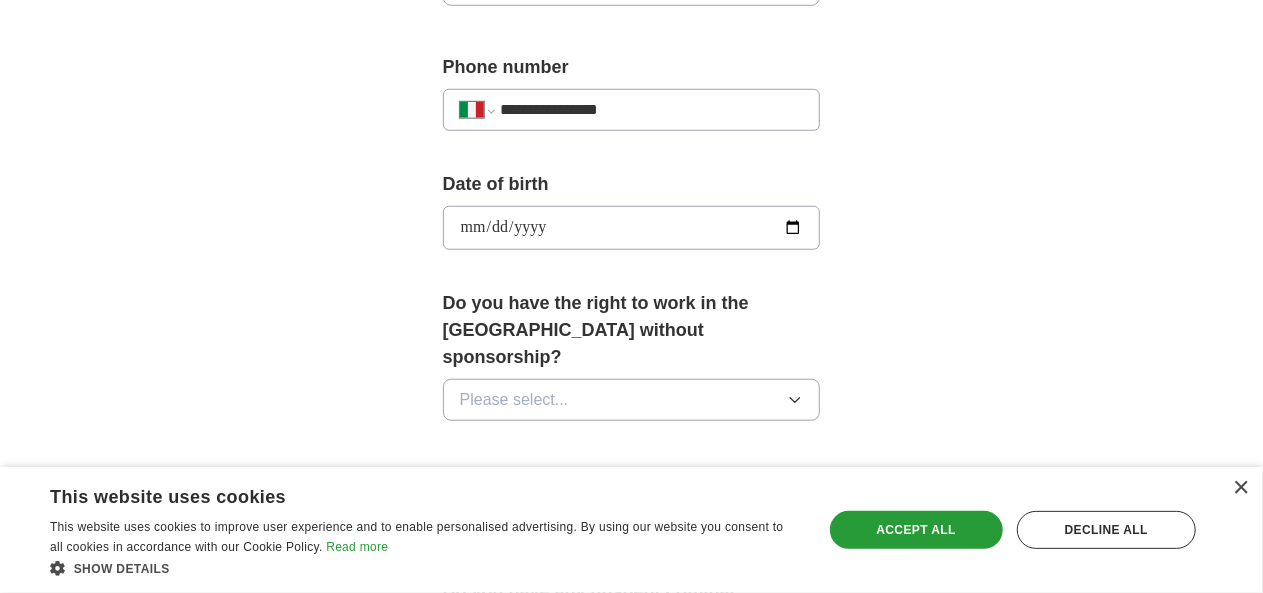 scroll, scrollTop: 750, scrollLeft: 0, axis: vertical 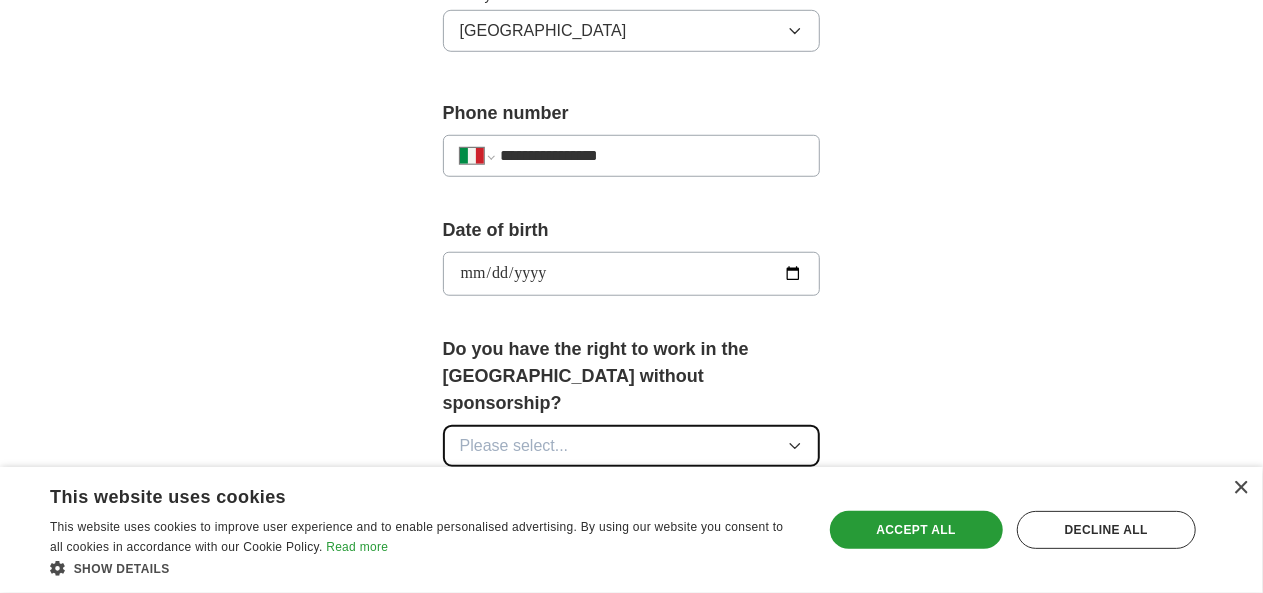 click on "Please select..." at bounding box center [632, 446] 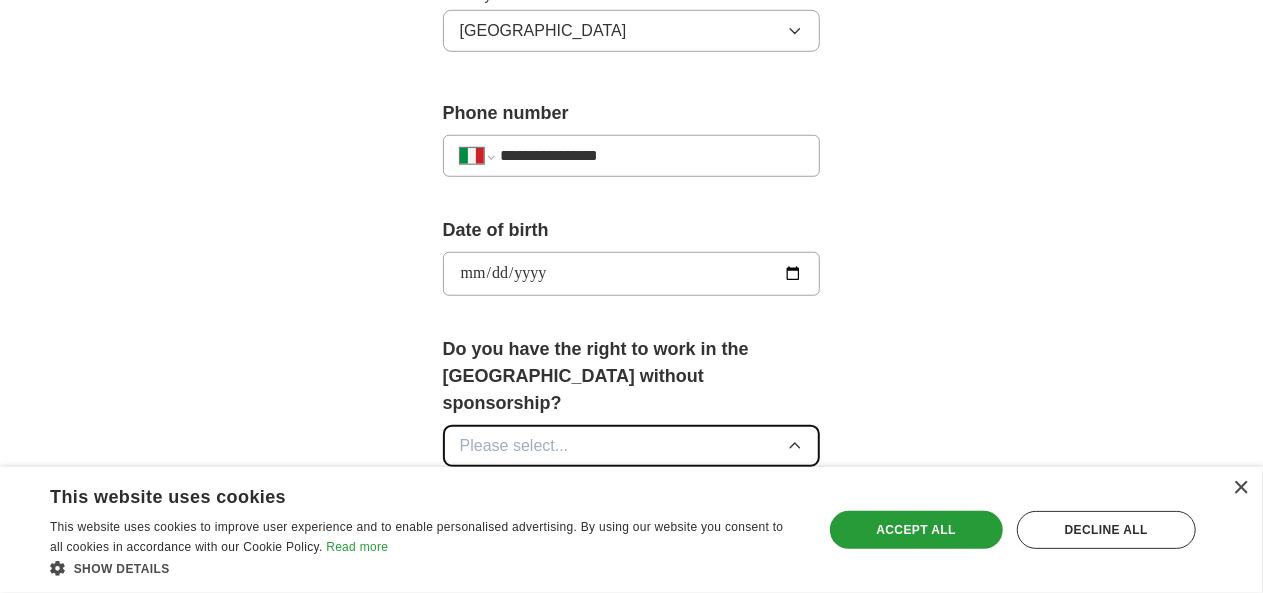 type 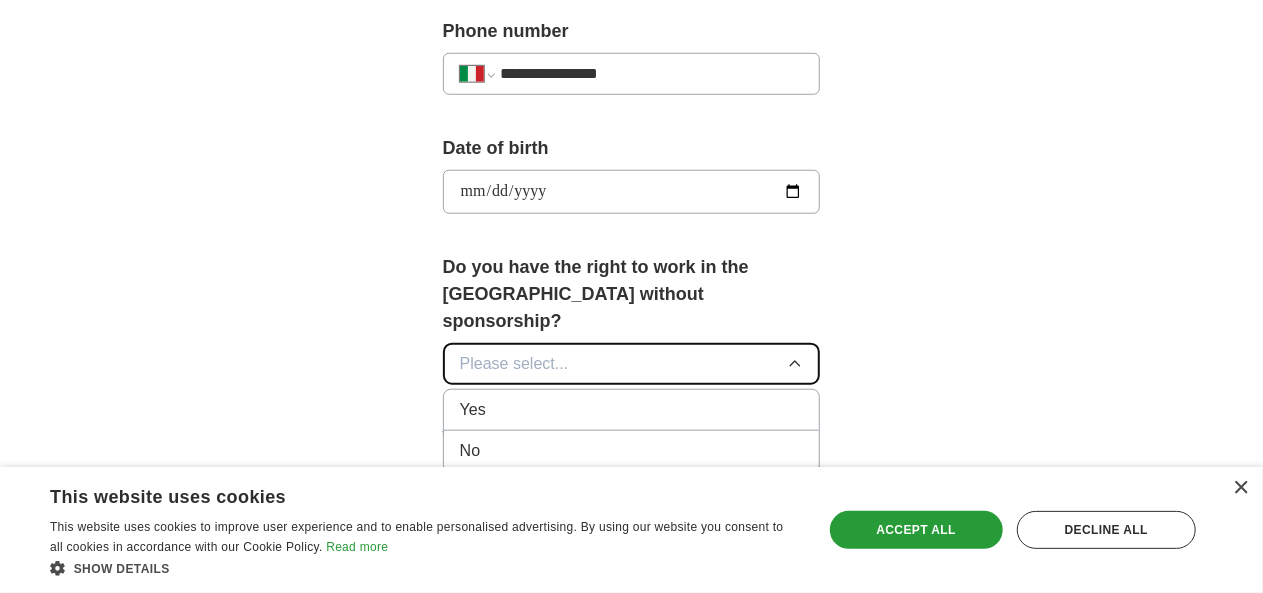 scroll, scrollTop: 833, scrollLeft: 0, axis: vertical 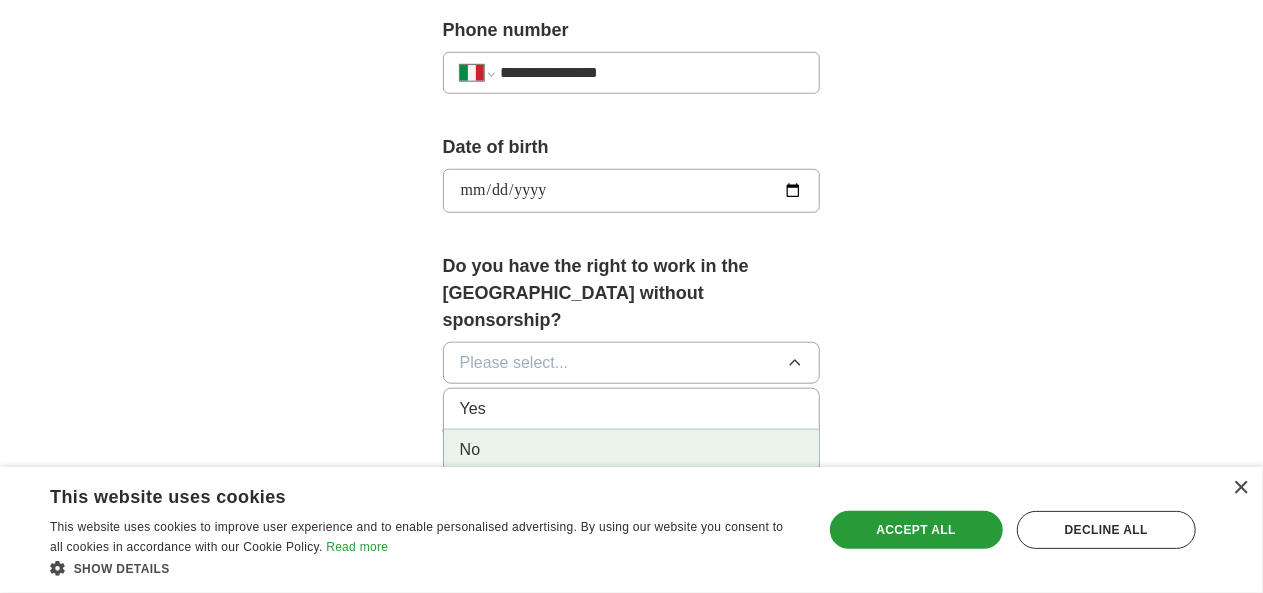 click on "No" at bounding box center (632, 450) 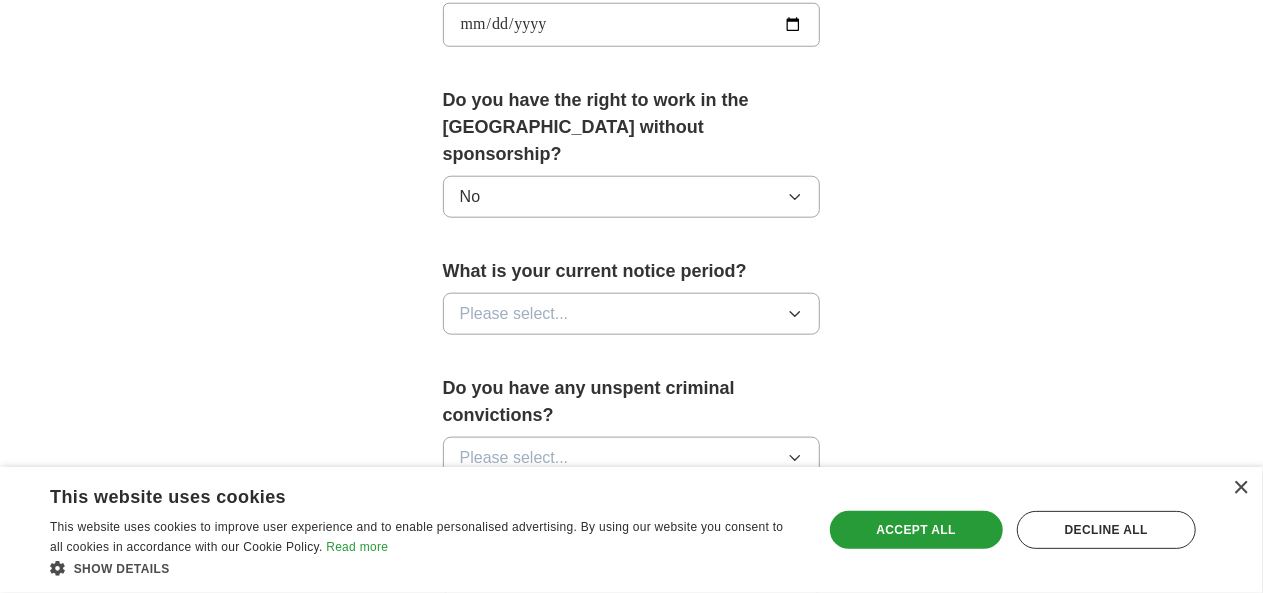 scroll, scrollTop: 1014, scrollLeft: 0, axis: vertical 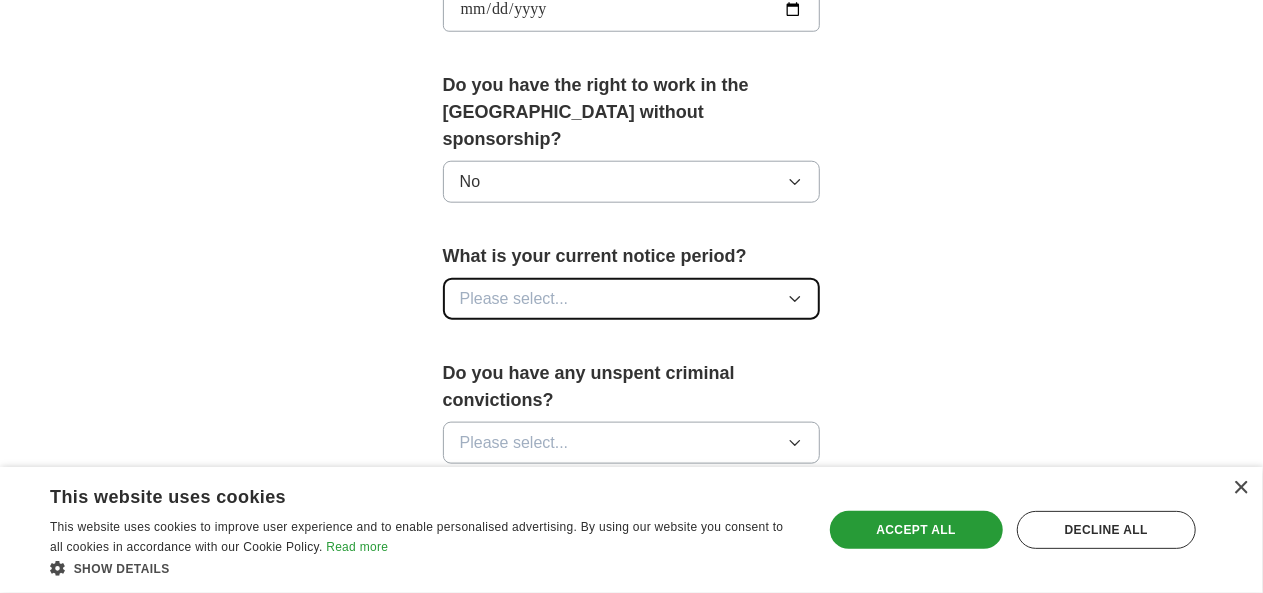 click on "Please select..." at bounding box center (632, 299) 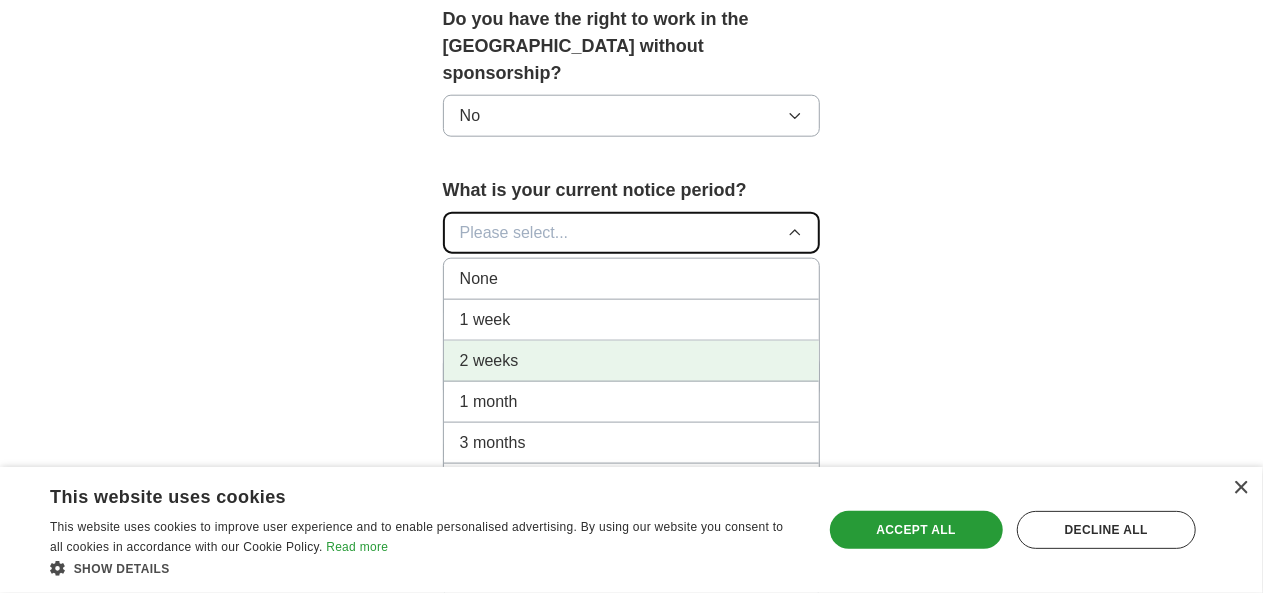 type 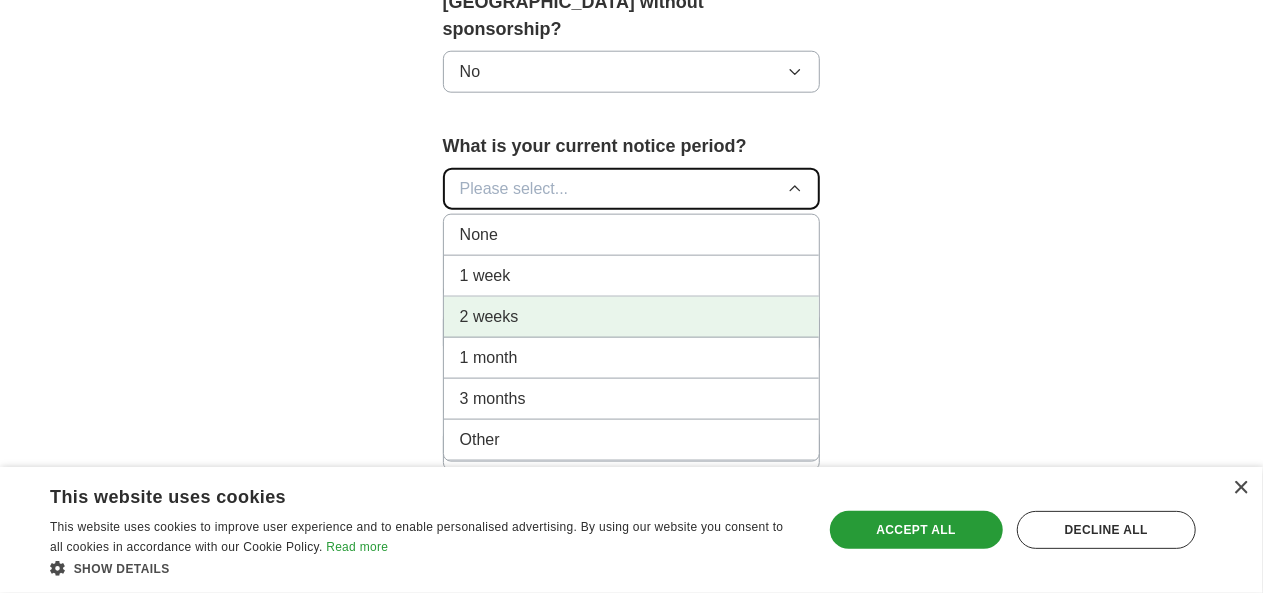 scroll, scrollTop: 1125, scrollLeft: 0, axis: vertical 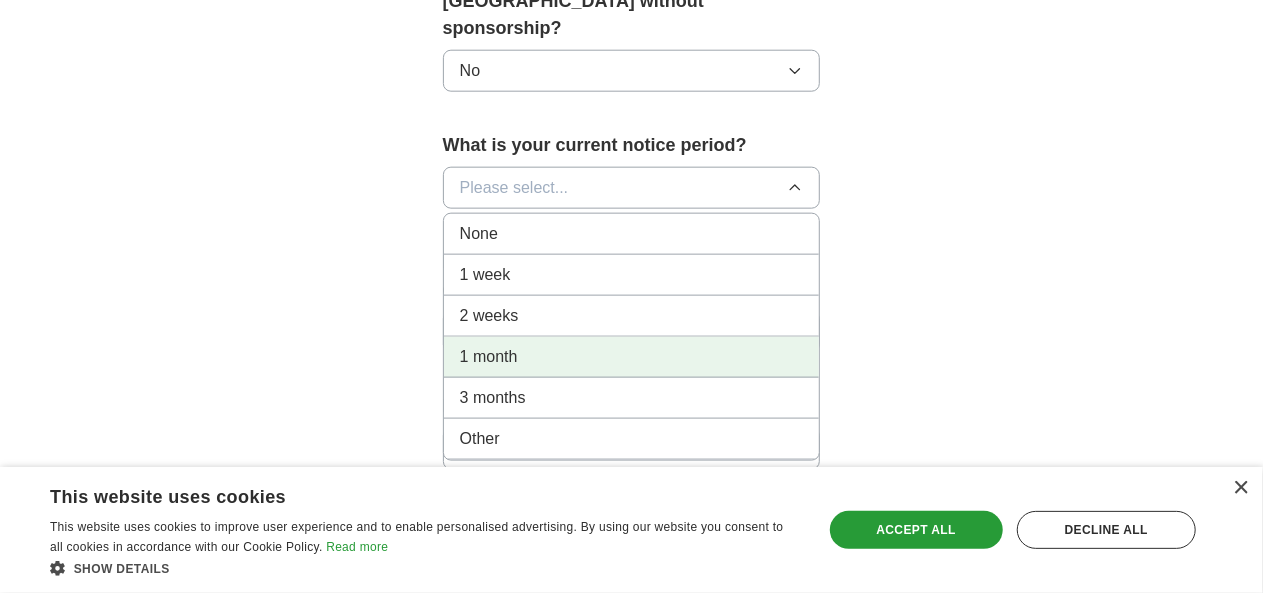 click on "1 month" at bounding box center [632, 357] 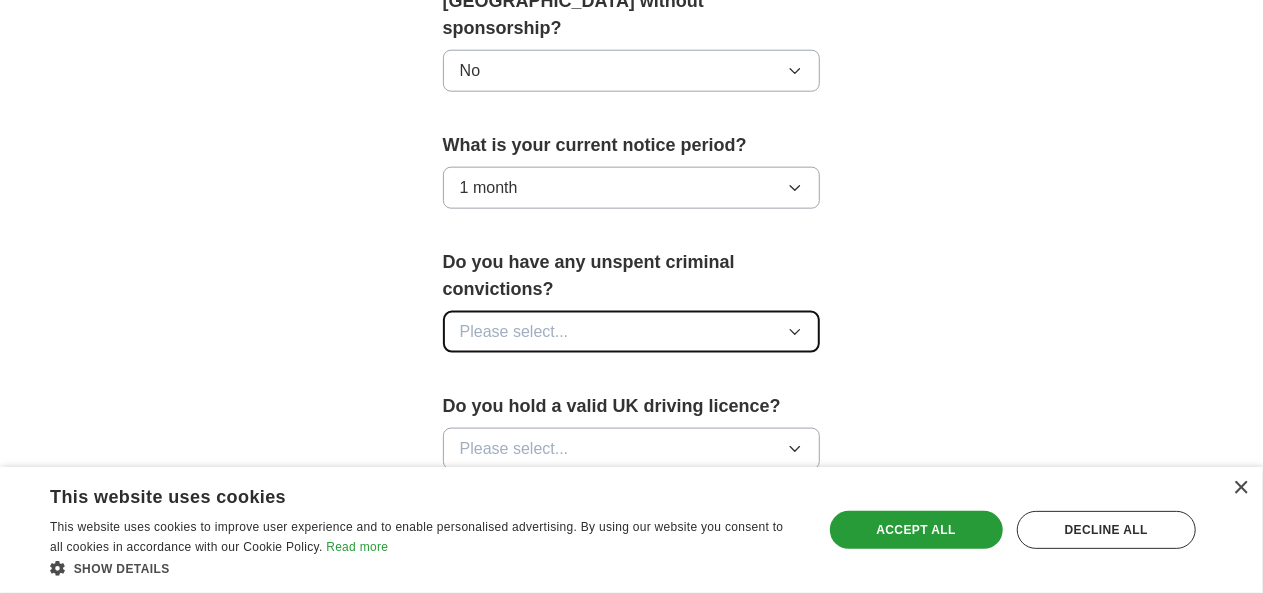 click on "Please select..." at bounding box center (632, 332) 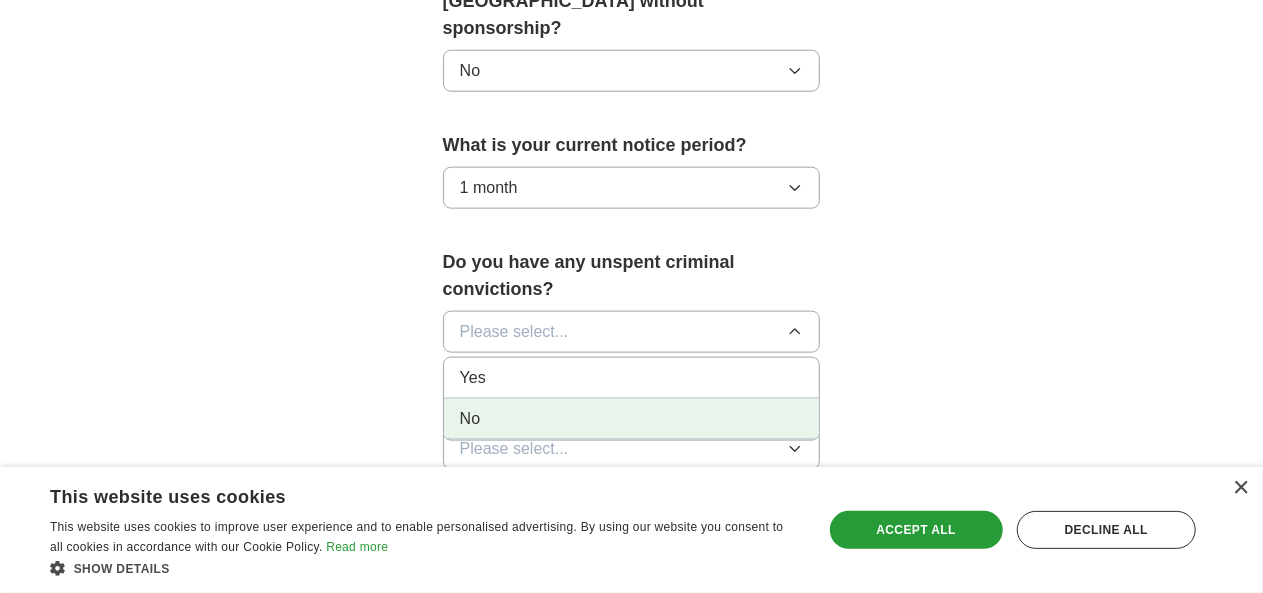 click on "No" at bounding box center [632, 419] 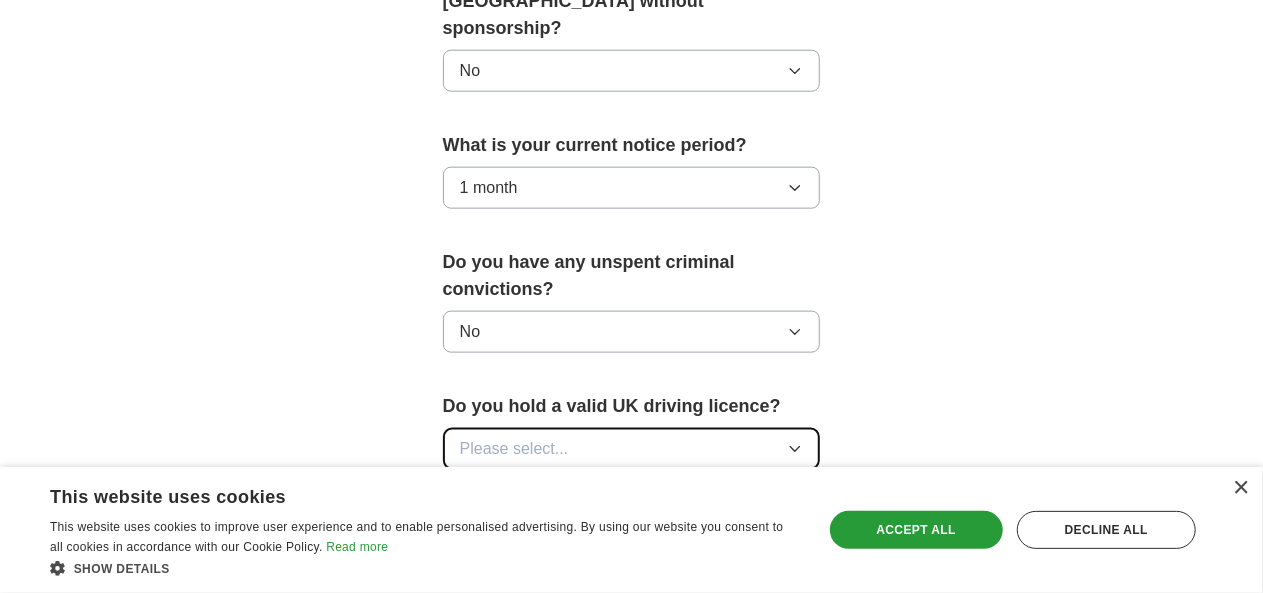 click on "Please select..." at bounding box center (632, 449) 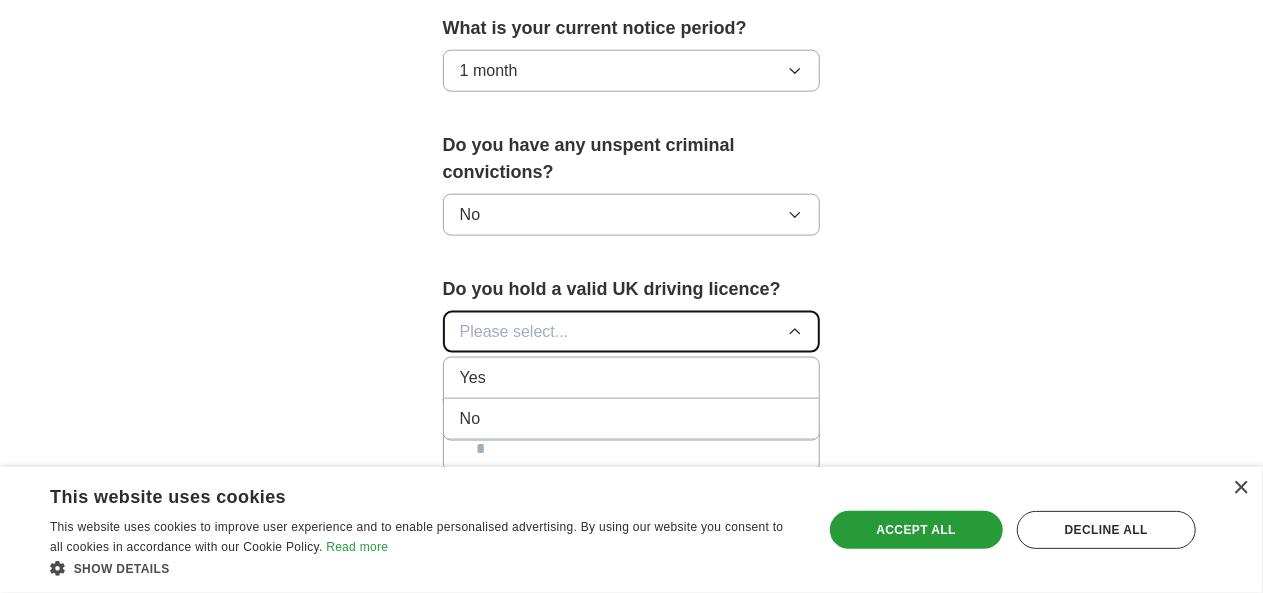 scroll, scrollTop: 1278, scrollLeft: 0, axis: vertical 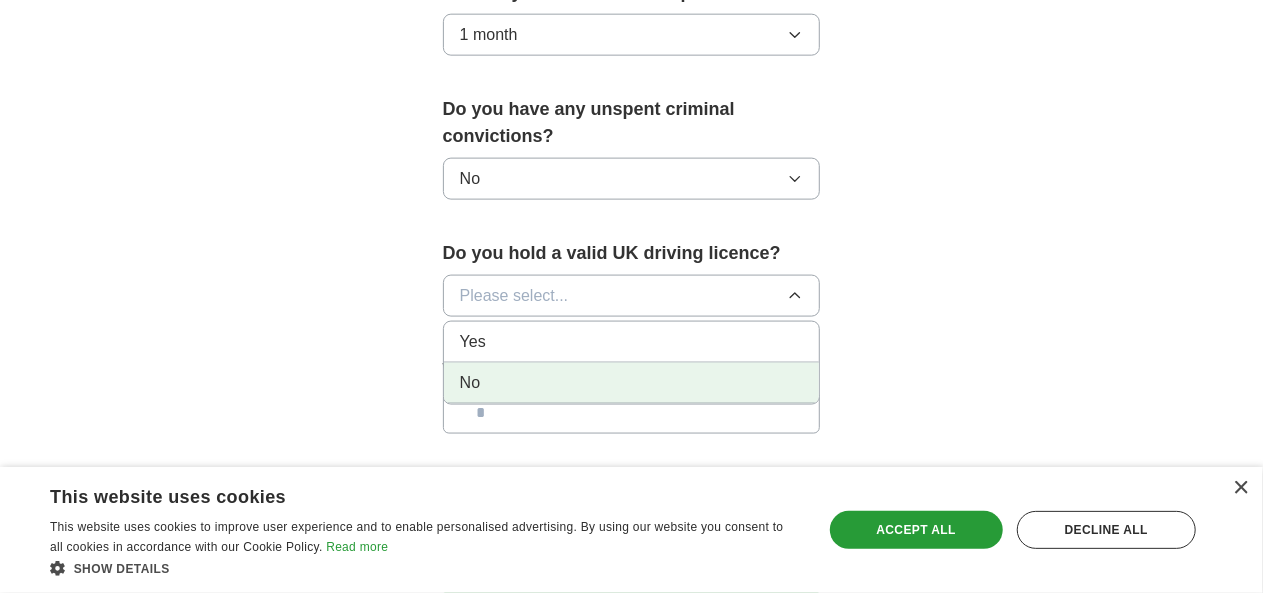 click on "No" at bounding box center [632, 383] 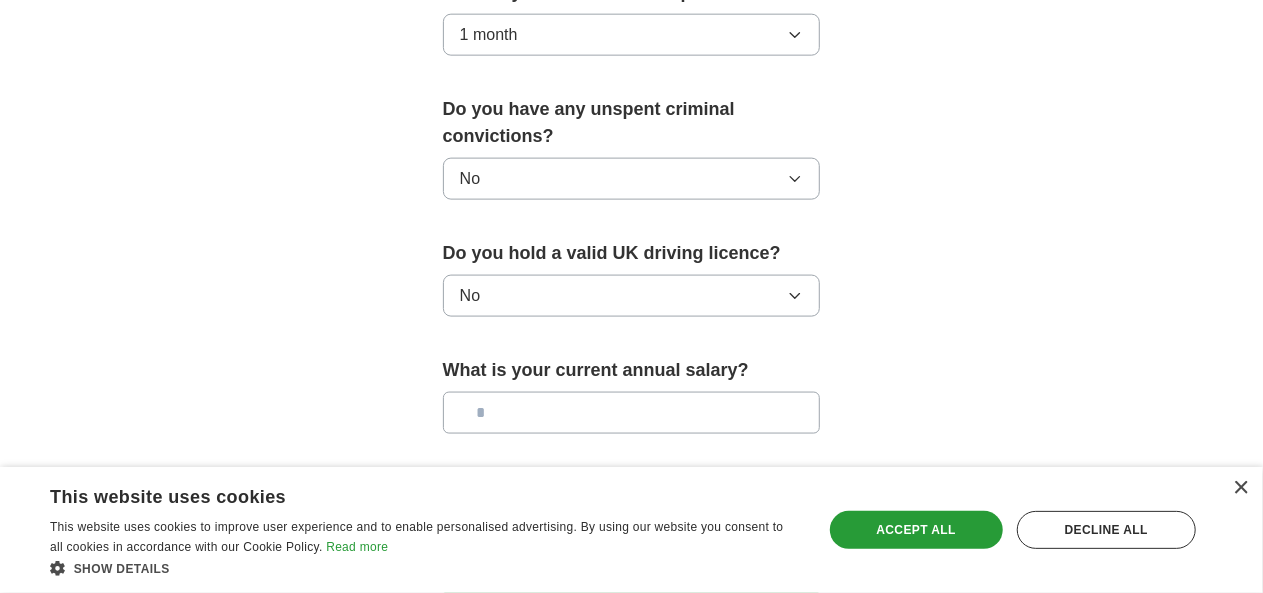 click at bounding box center (632, 413) 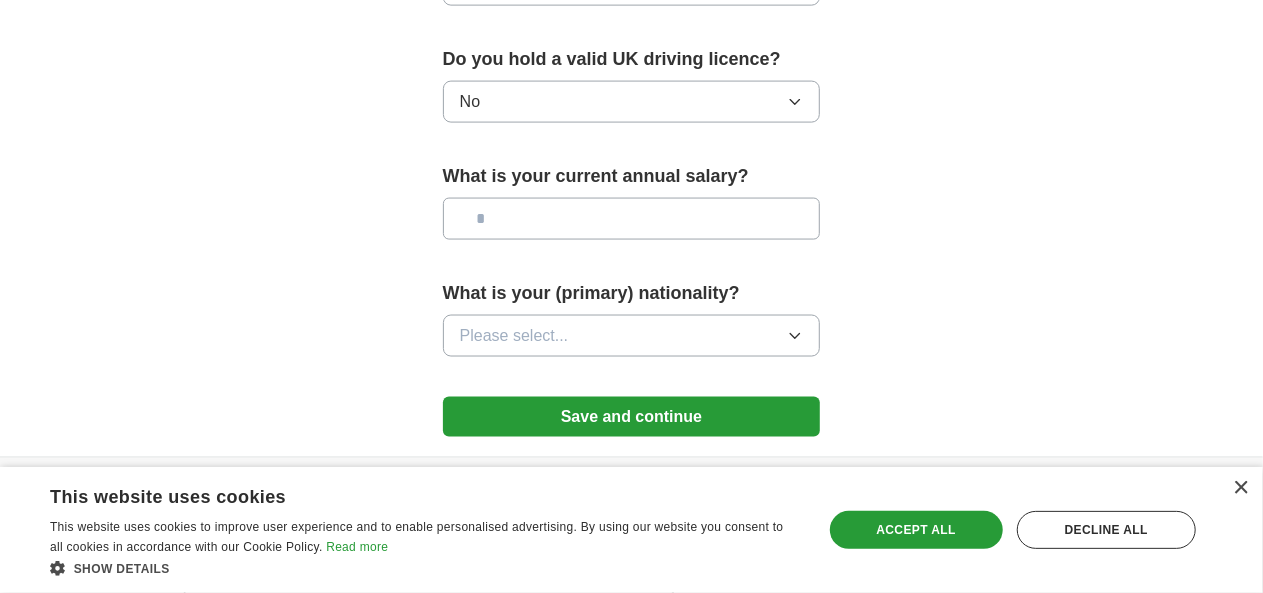 scroll, scrollTop: 1475, scrollLeft: 0, axis: vertical 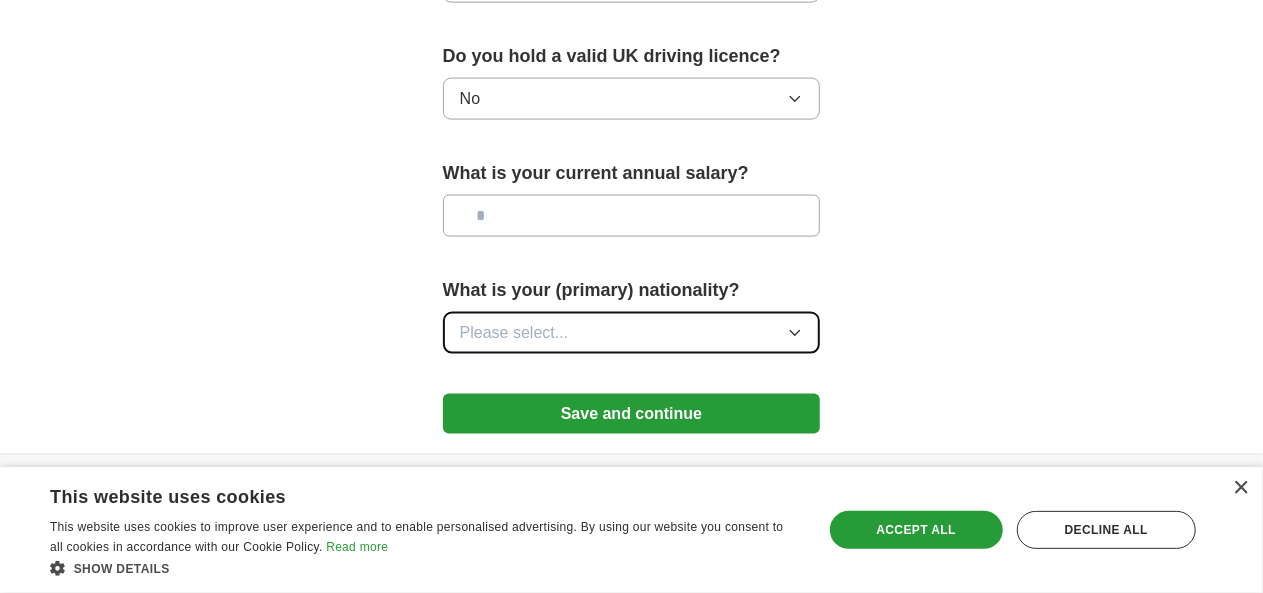 click on "Please select..." at bounding box center (632, 333) 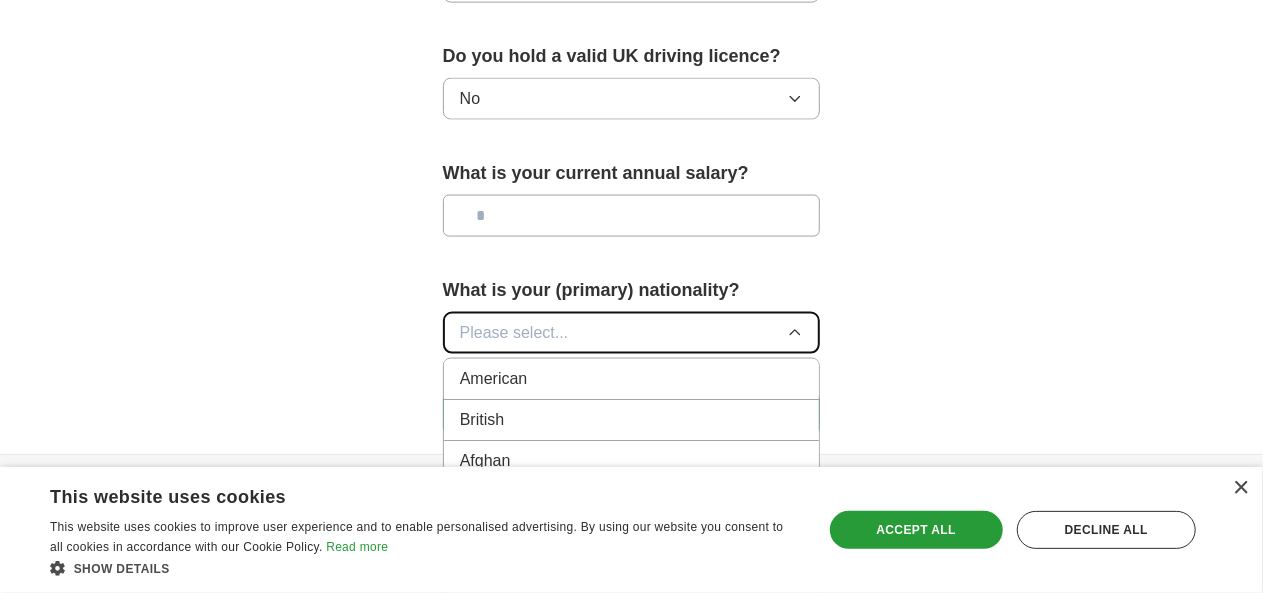 type 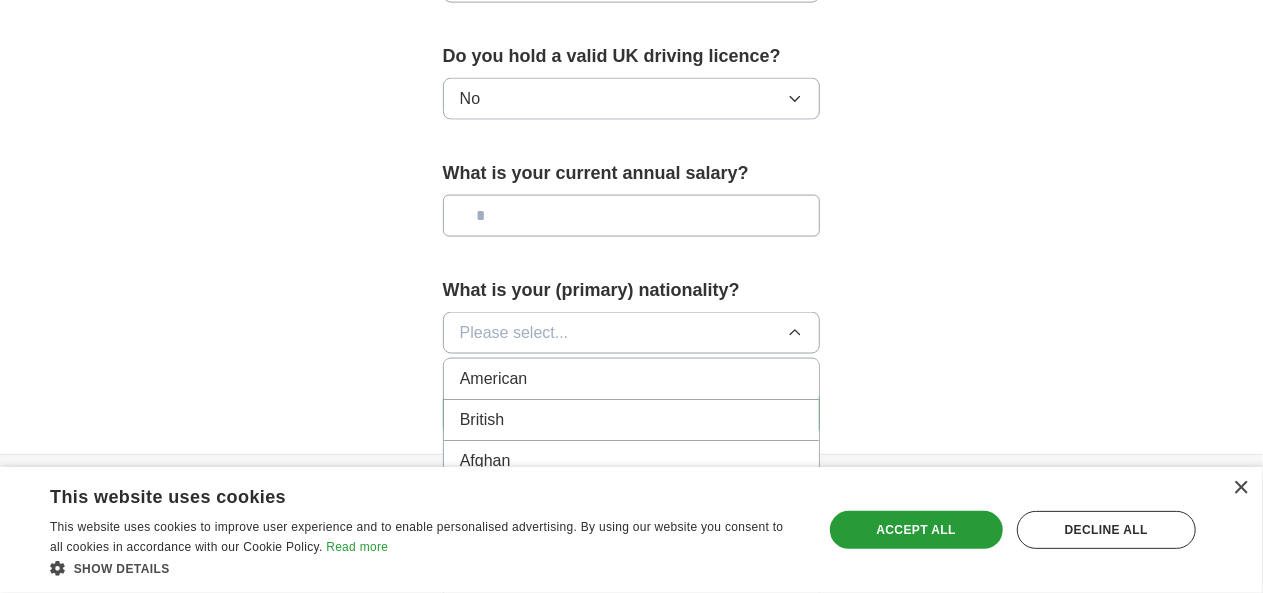 click on "**********" at bounding box center [632, -480] 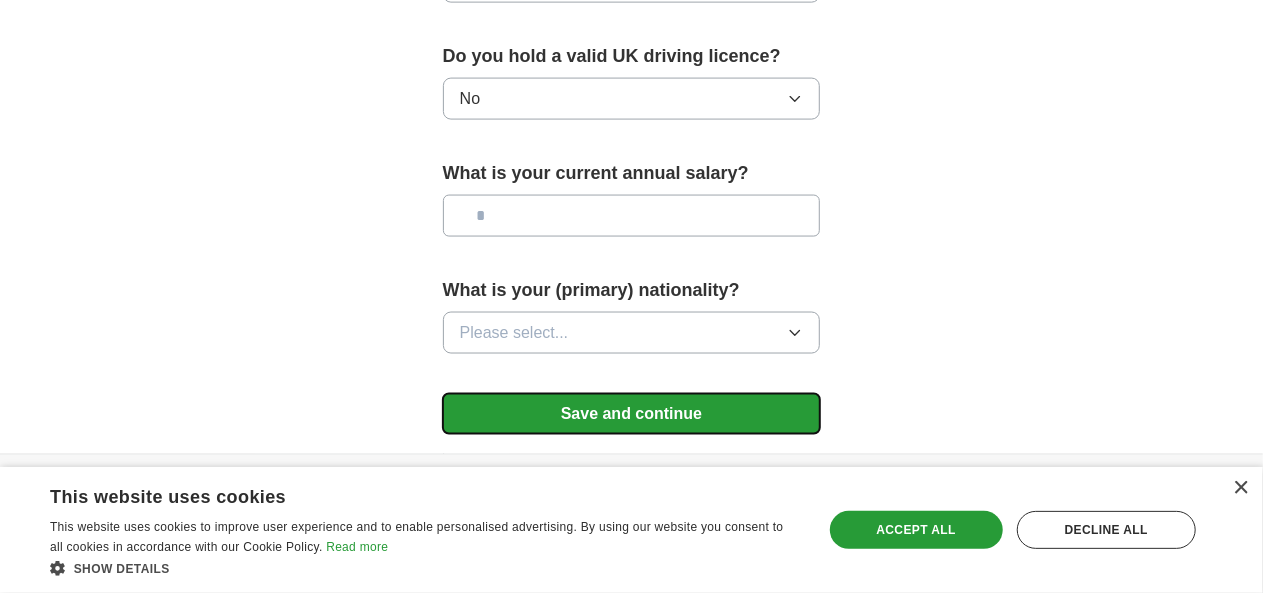 click on "Save and continue" at bounding box center (632, 414) 